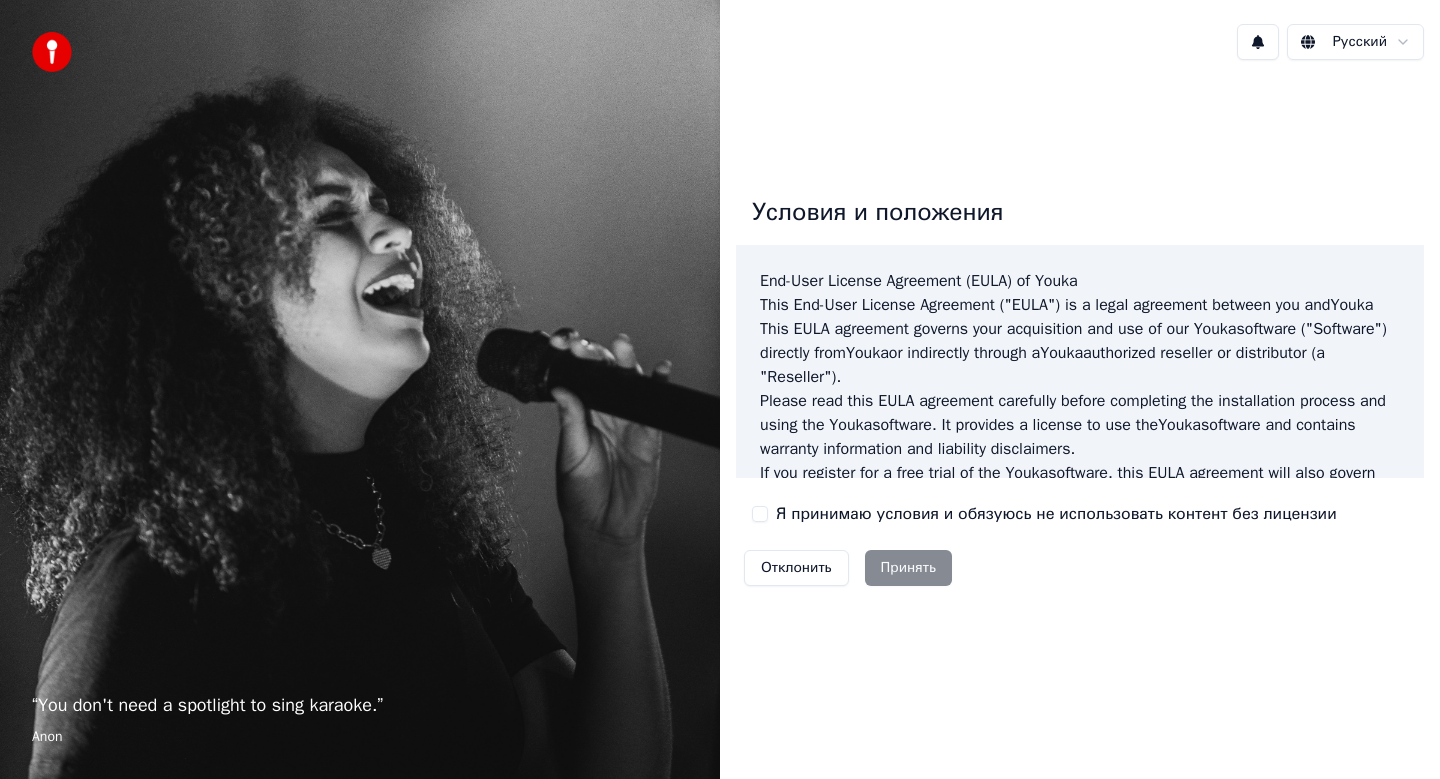 scroll, scrollTop: 0, scrollLeft: 0, axis: both 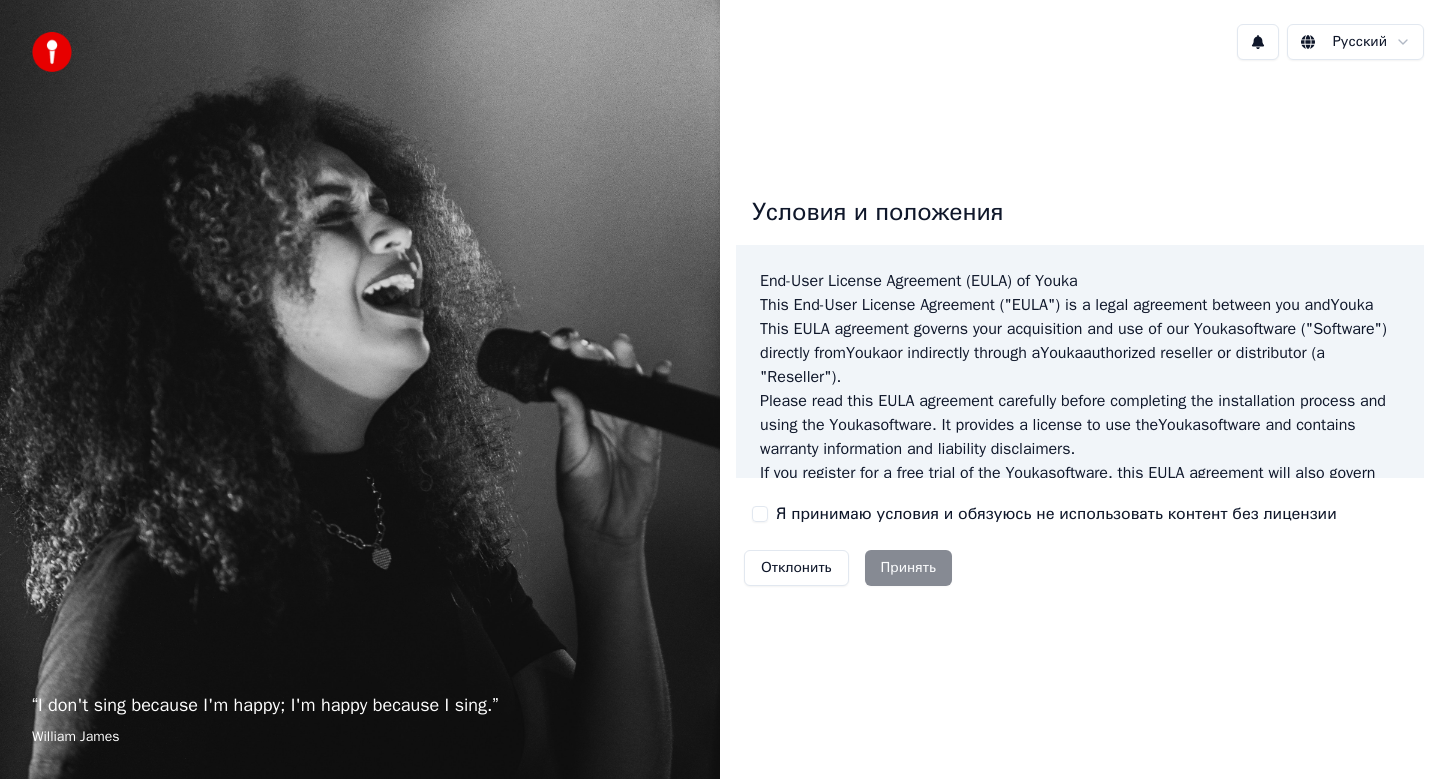 click on "Отклонить Принять" at bounding box center [848, 568] 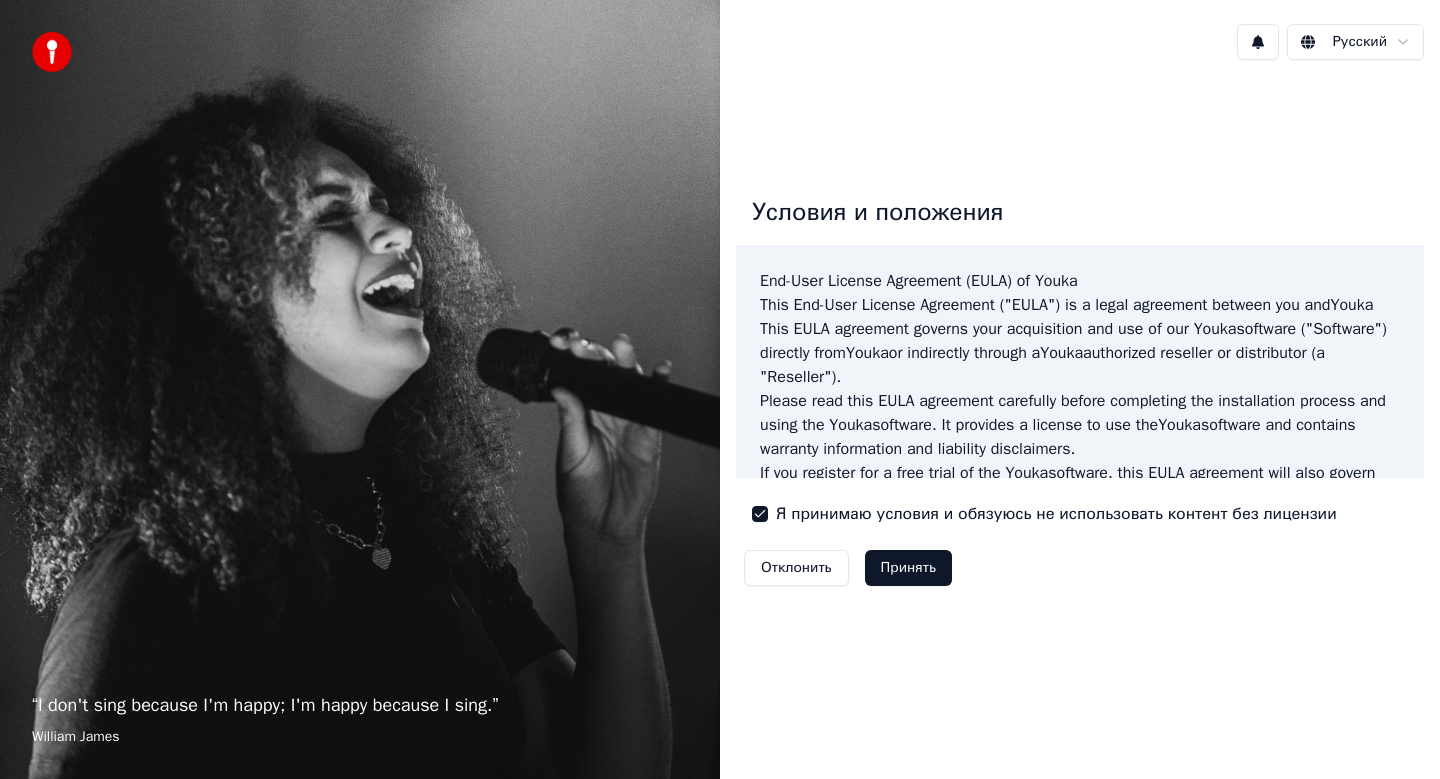 click on "Принять" at bounding box center [908, 568] 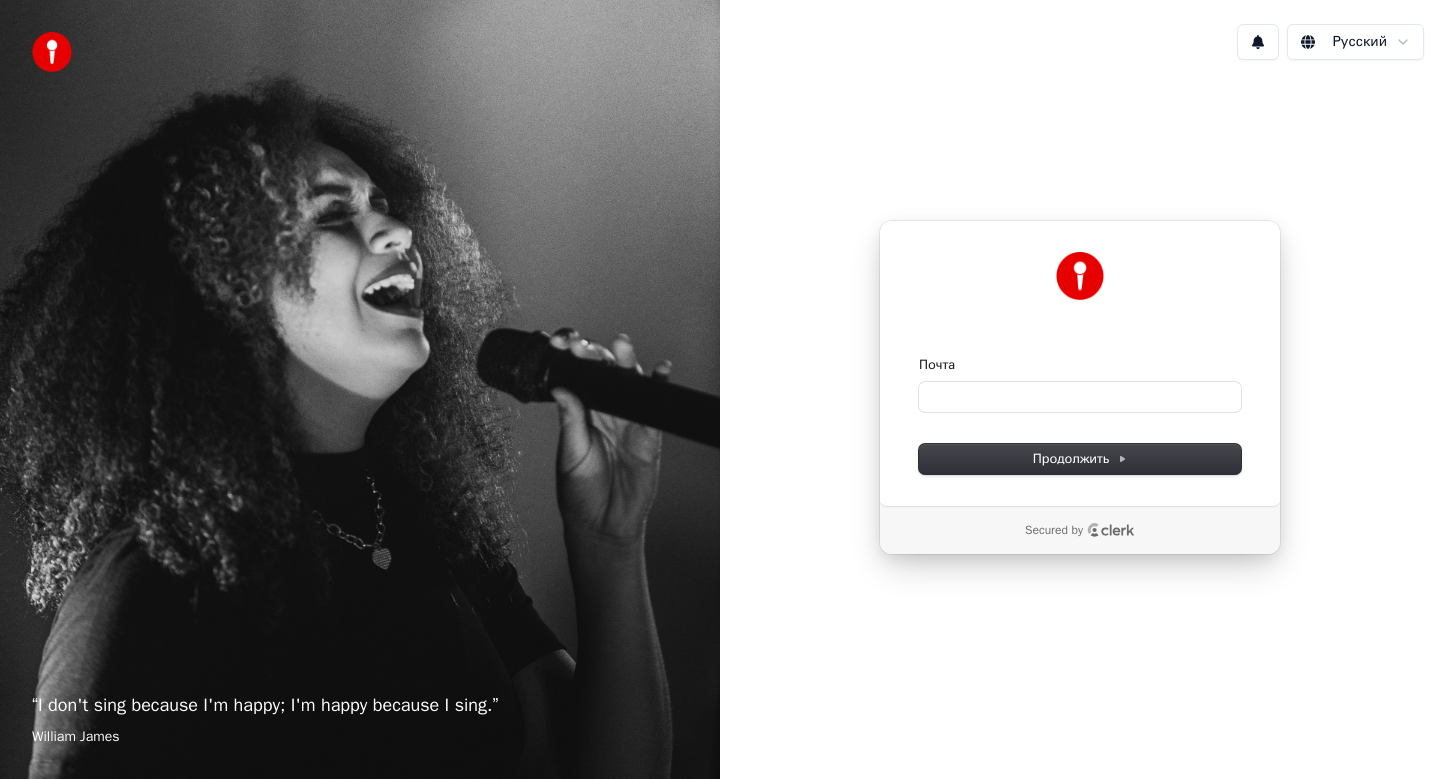 click on "Почта" at bounding box center [1080, 365] 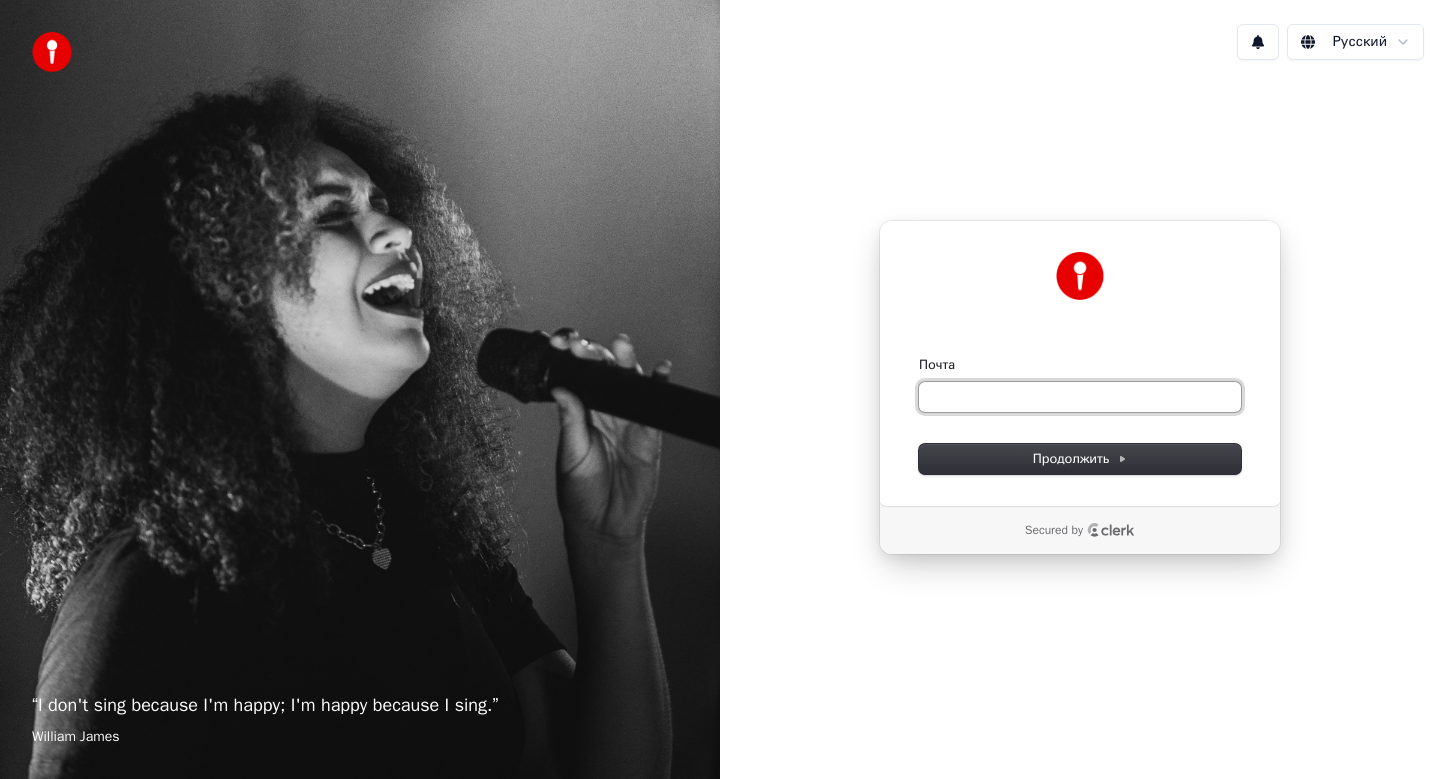 click on "Почта" at bounding box center (1080, 397) 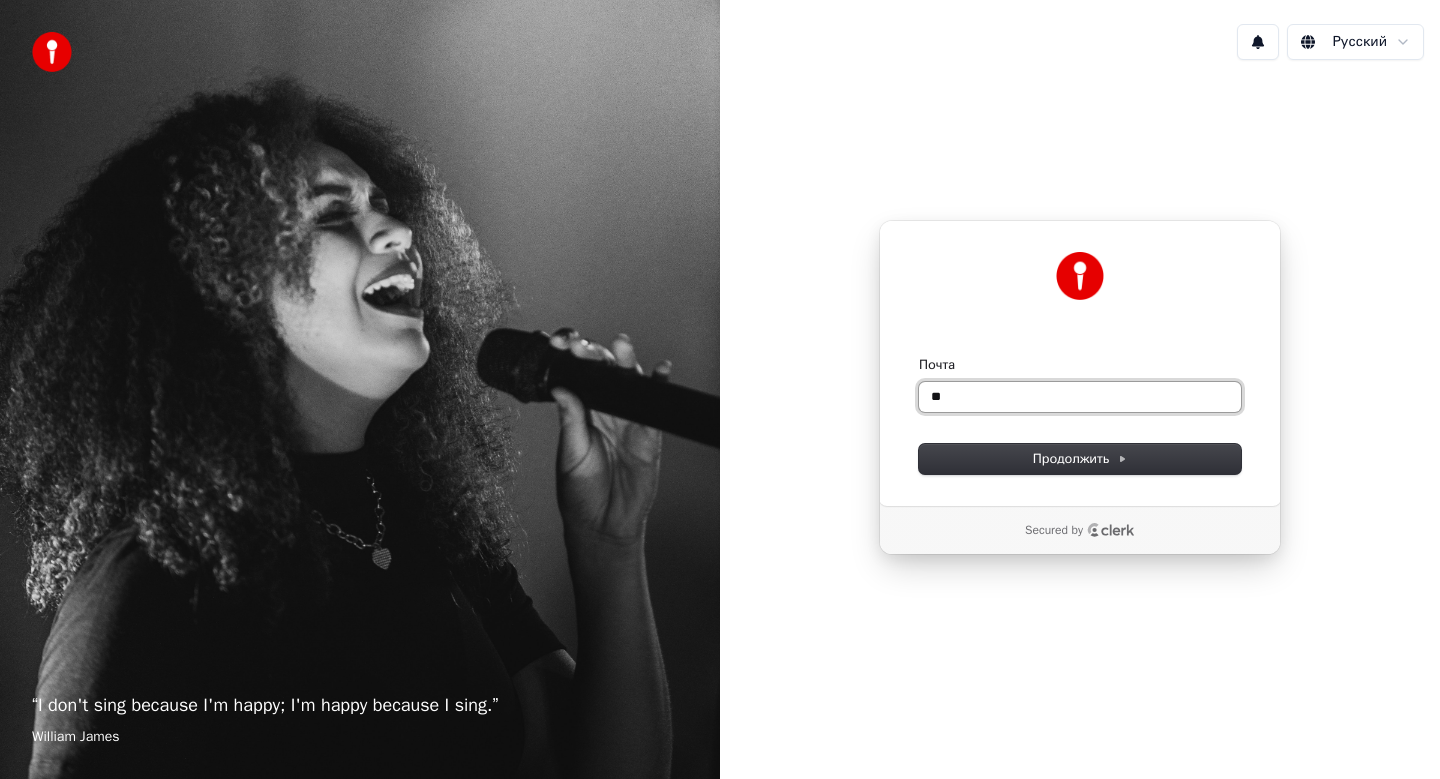 type on "*" 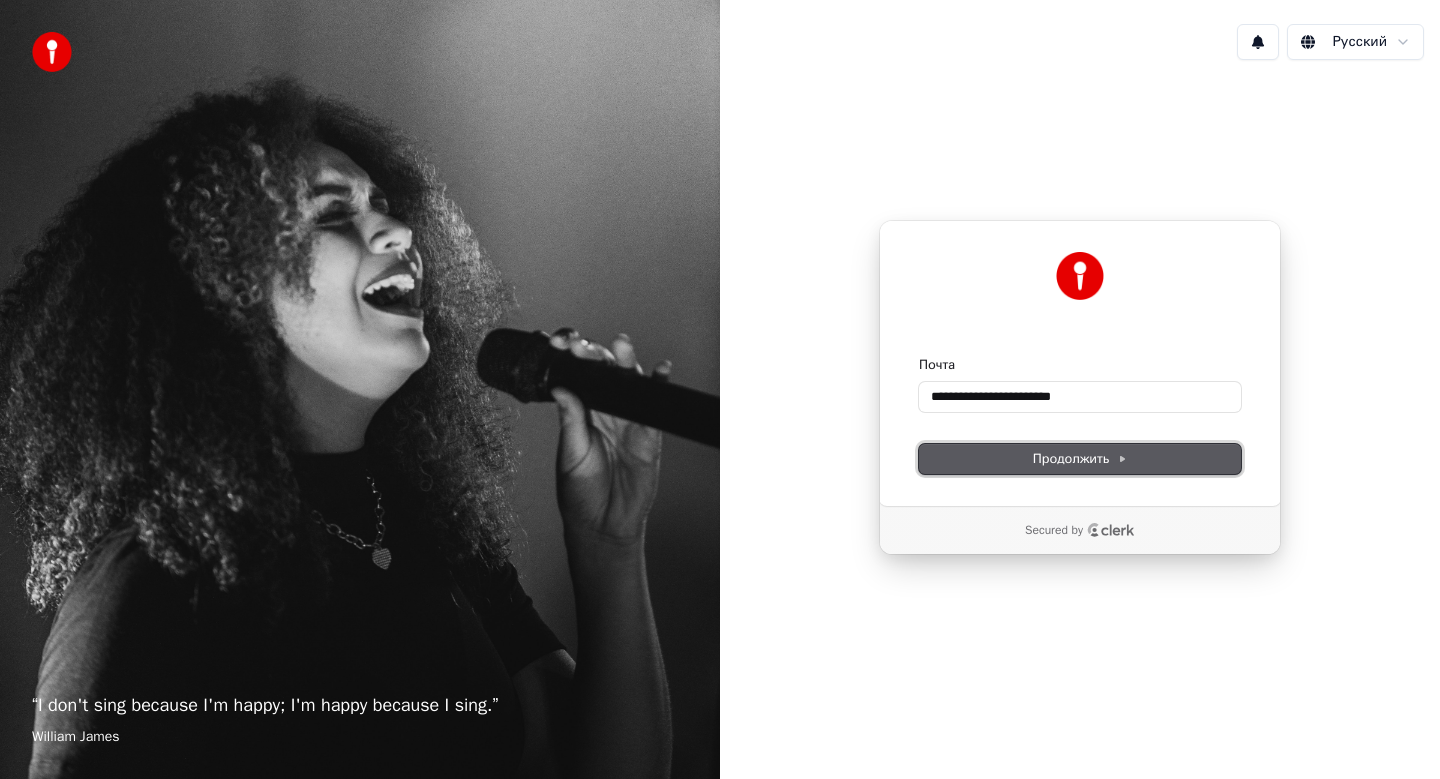 click on "Продолжить" at bounding box center [1080, 459] 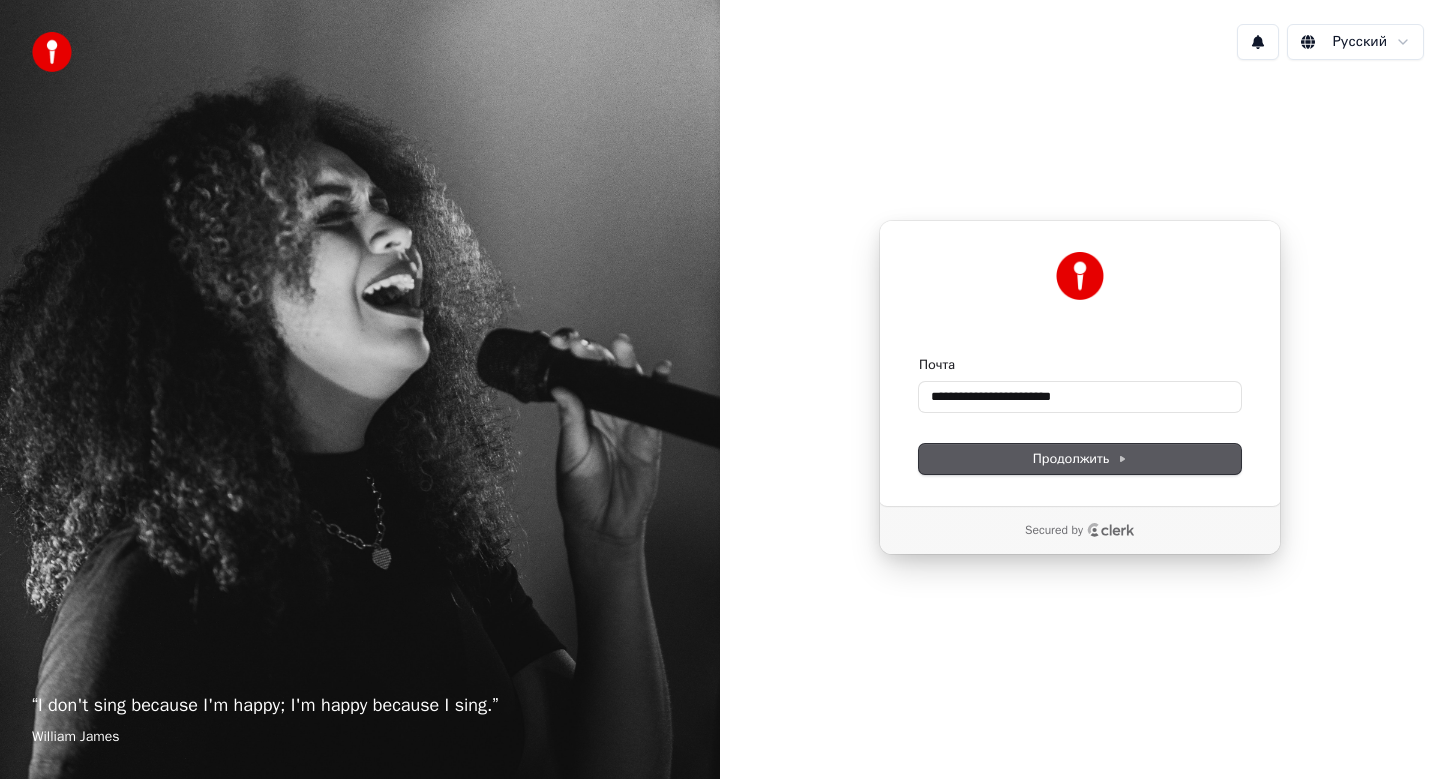 type on "**********" 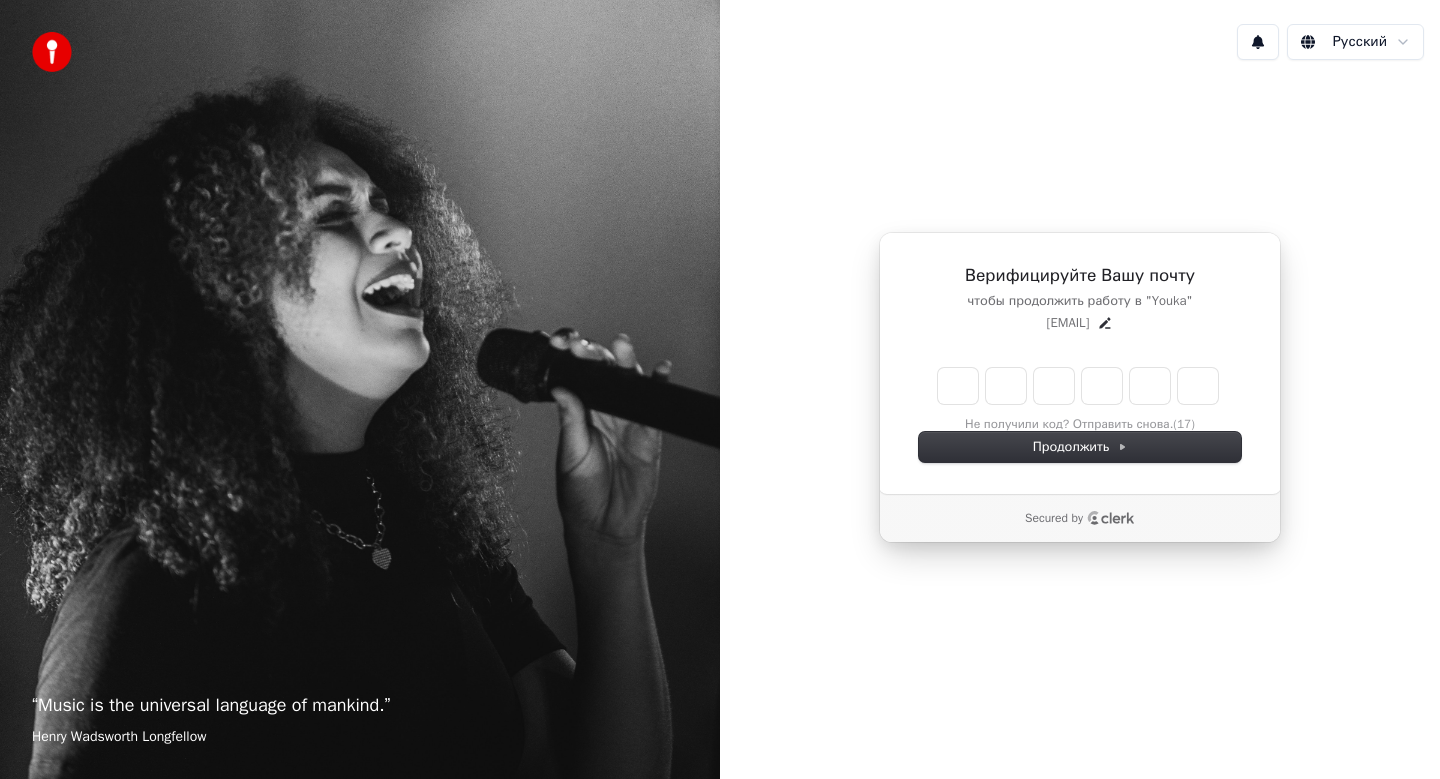 type on "*" 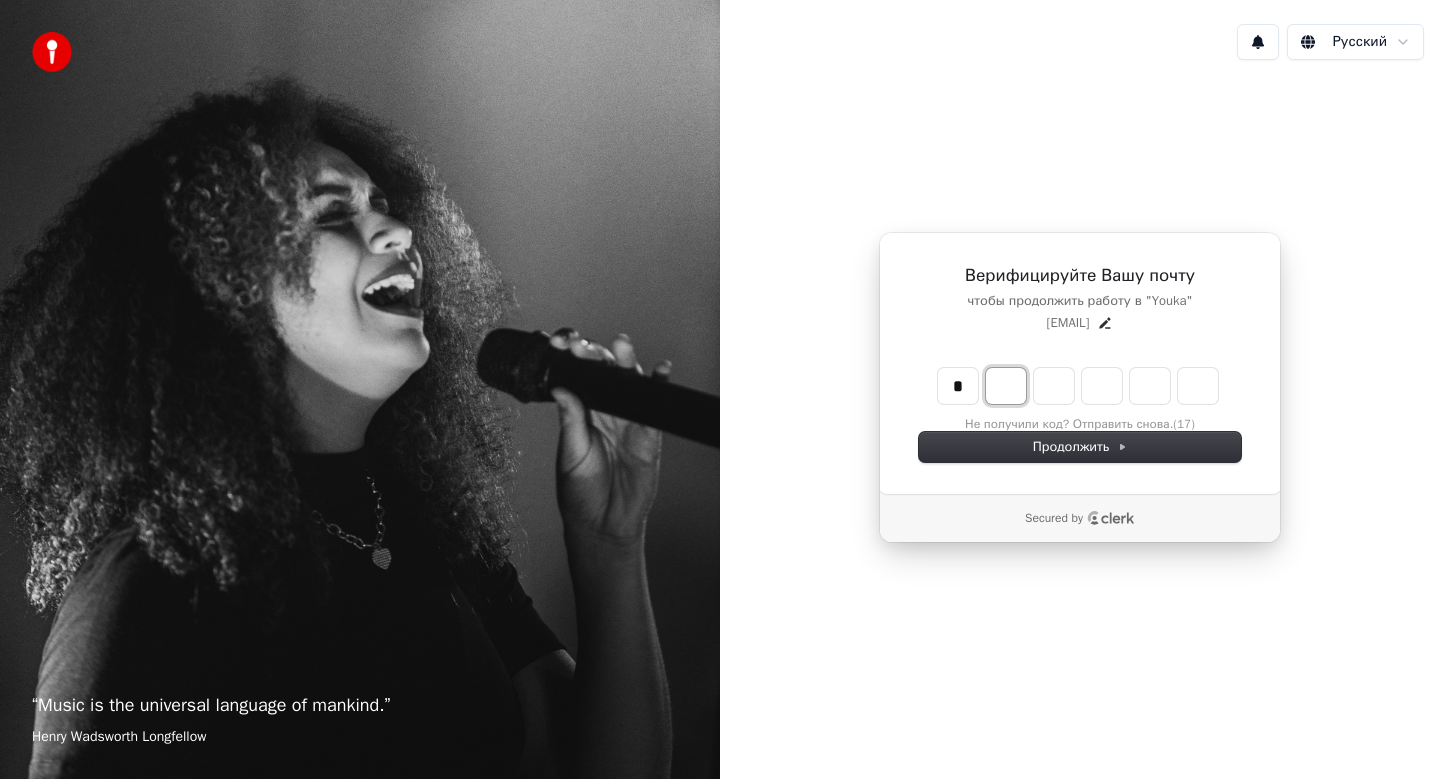 type on "*" 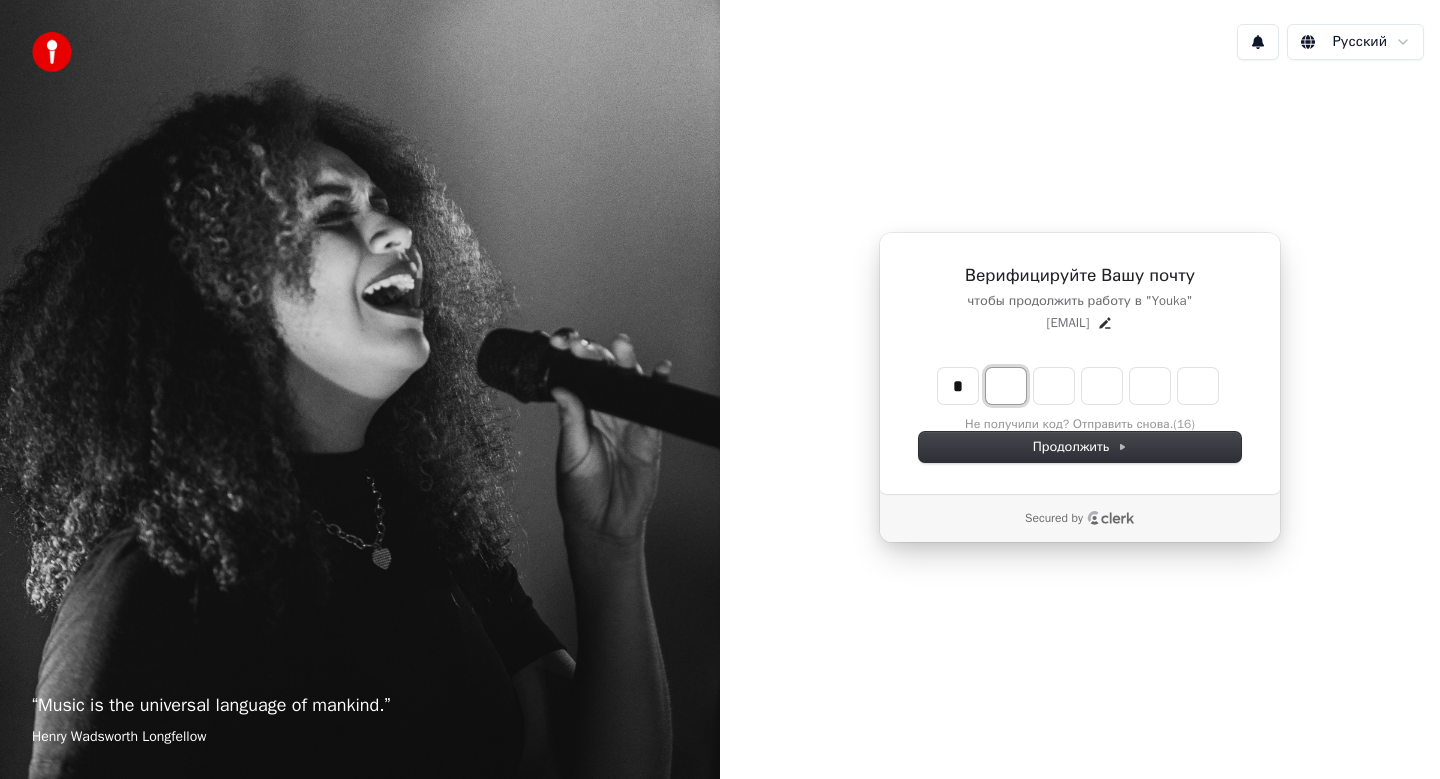 type on "*" 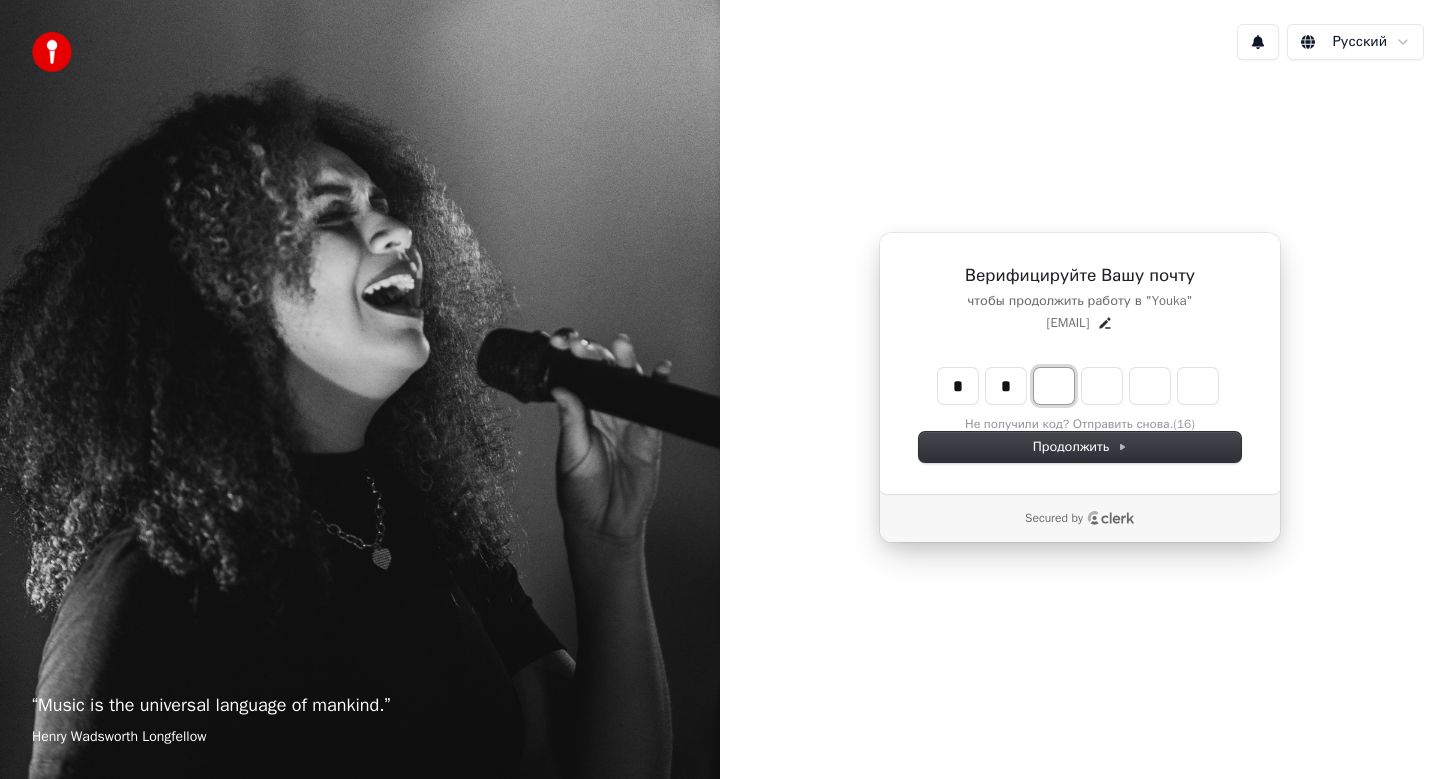 type on "**" 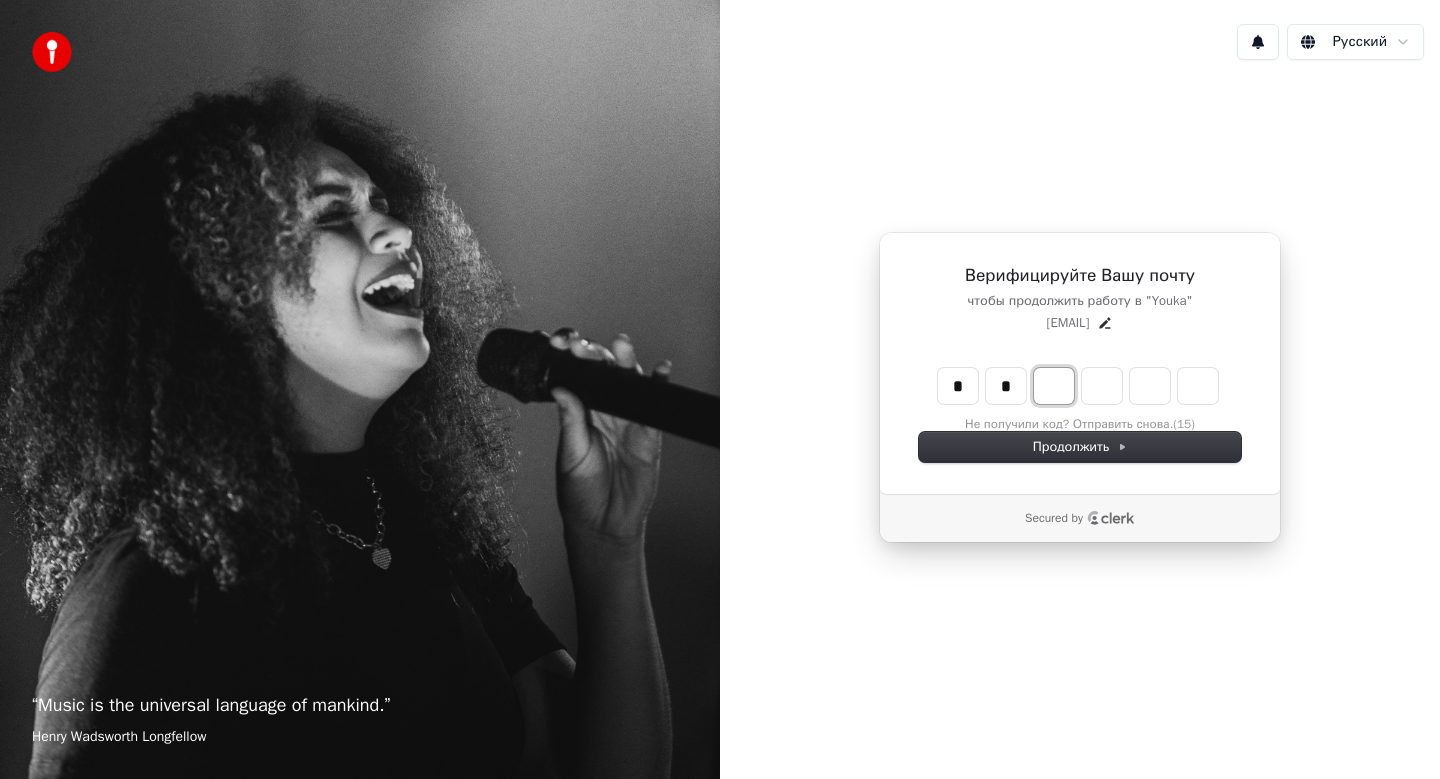 type on "*" 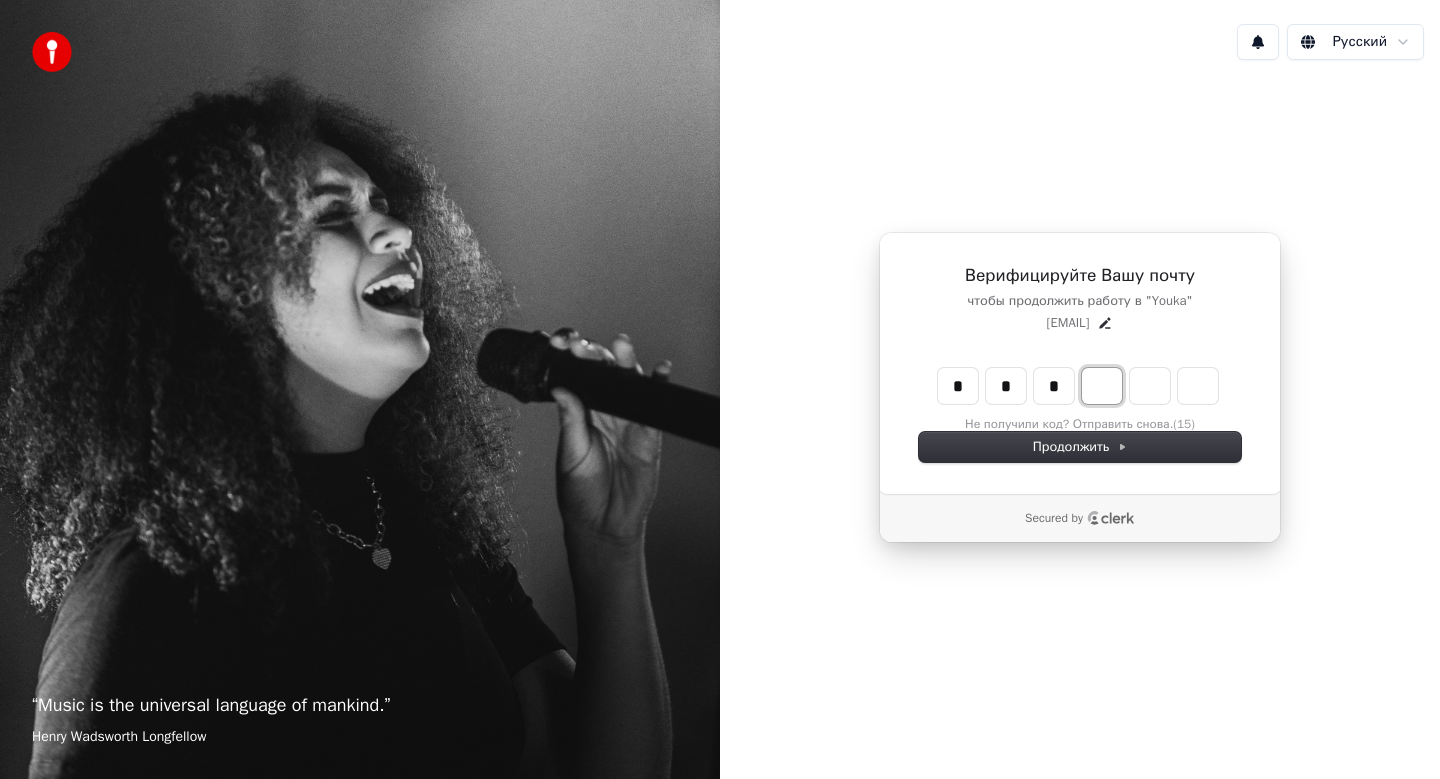 type on "***" 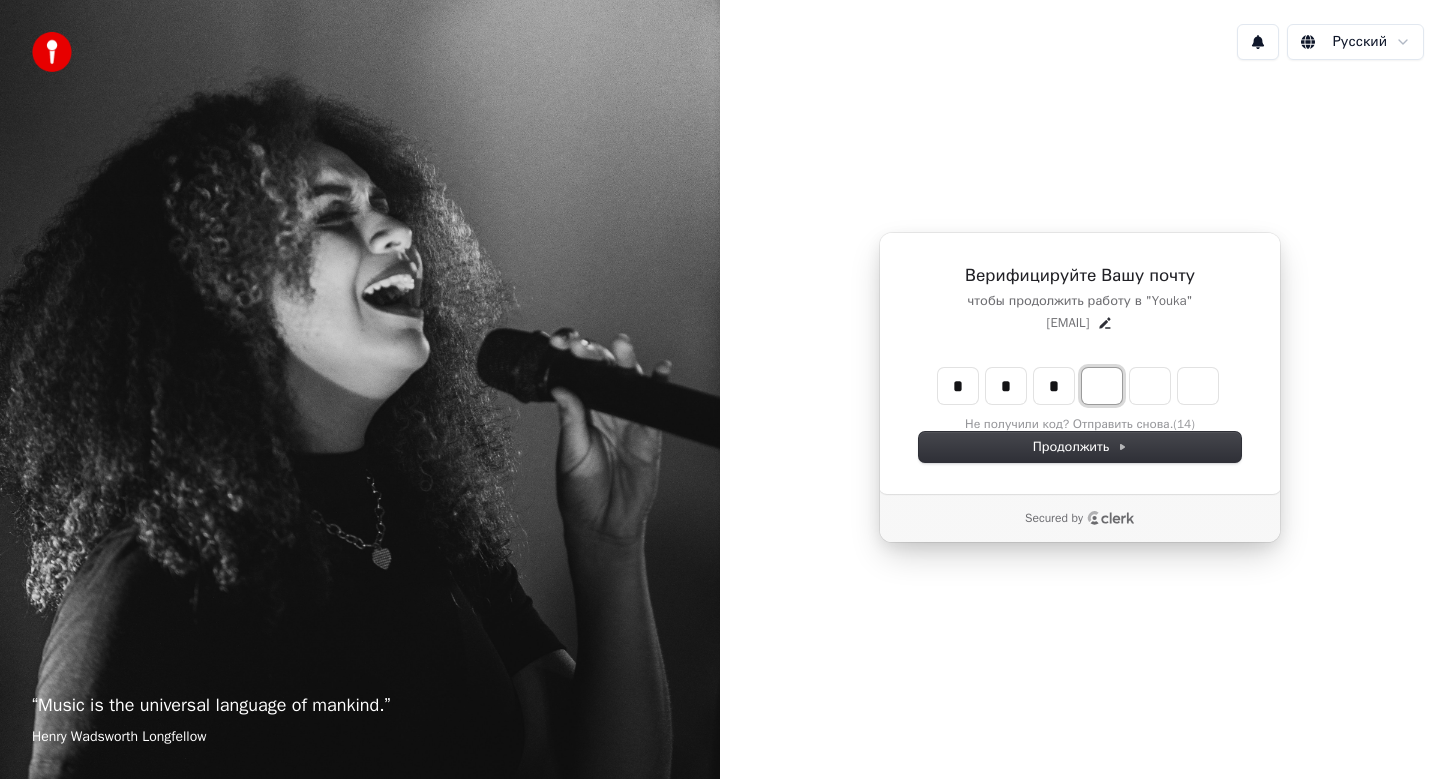 type on "*" 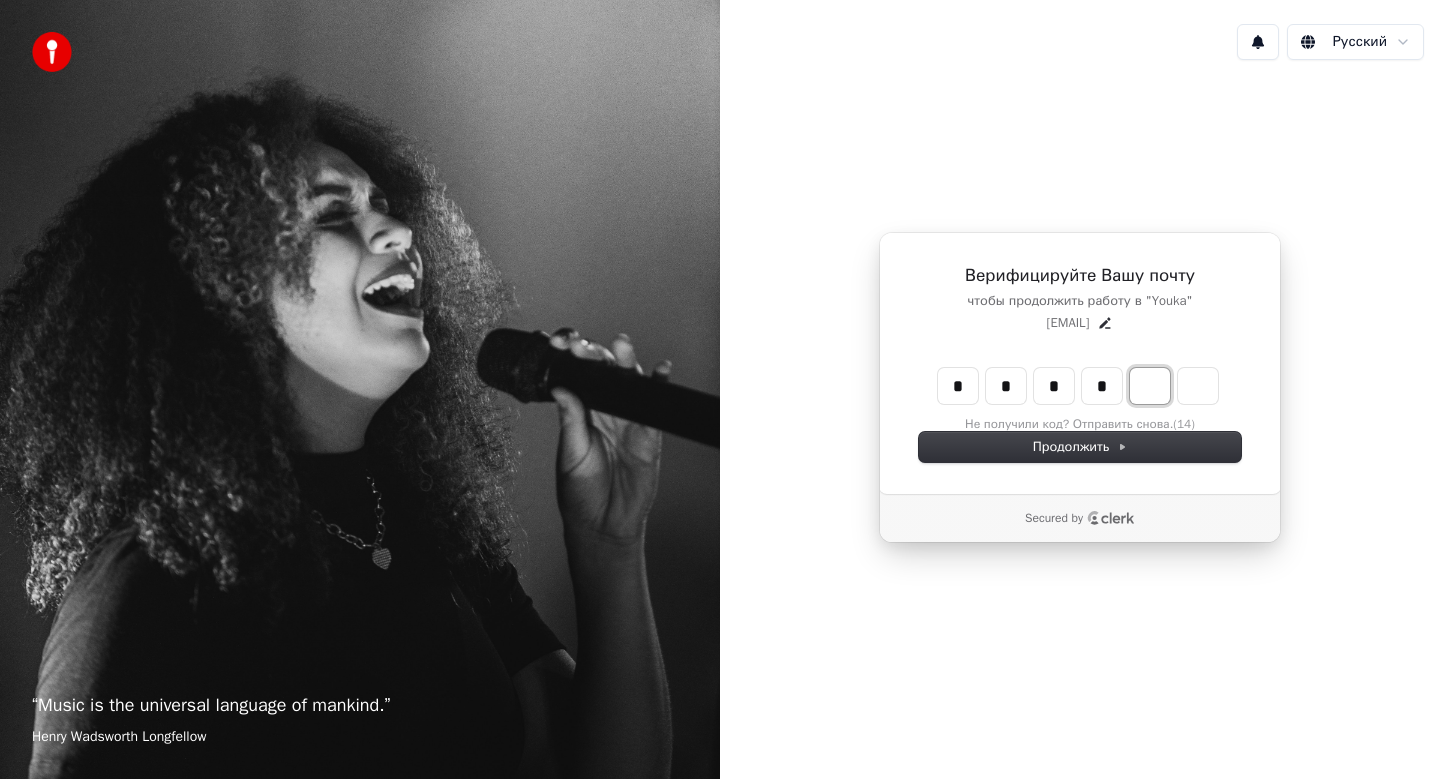 type on "****" 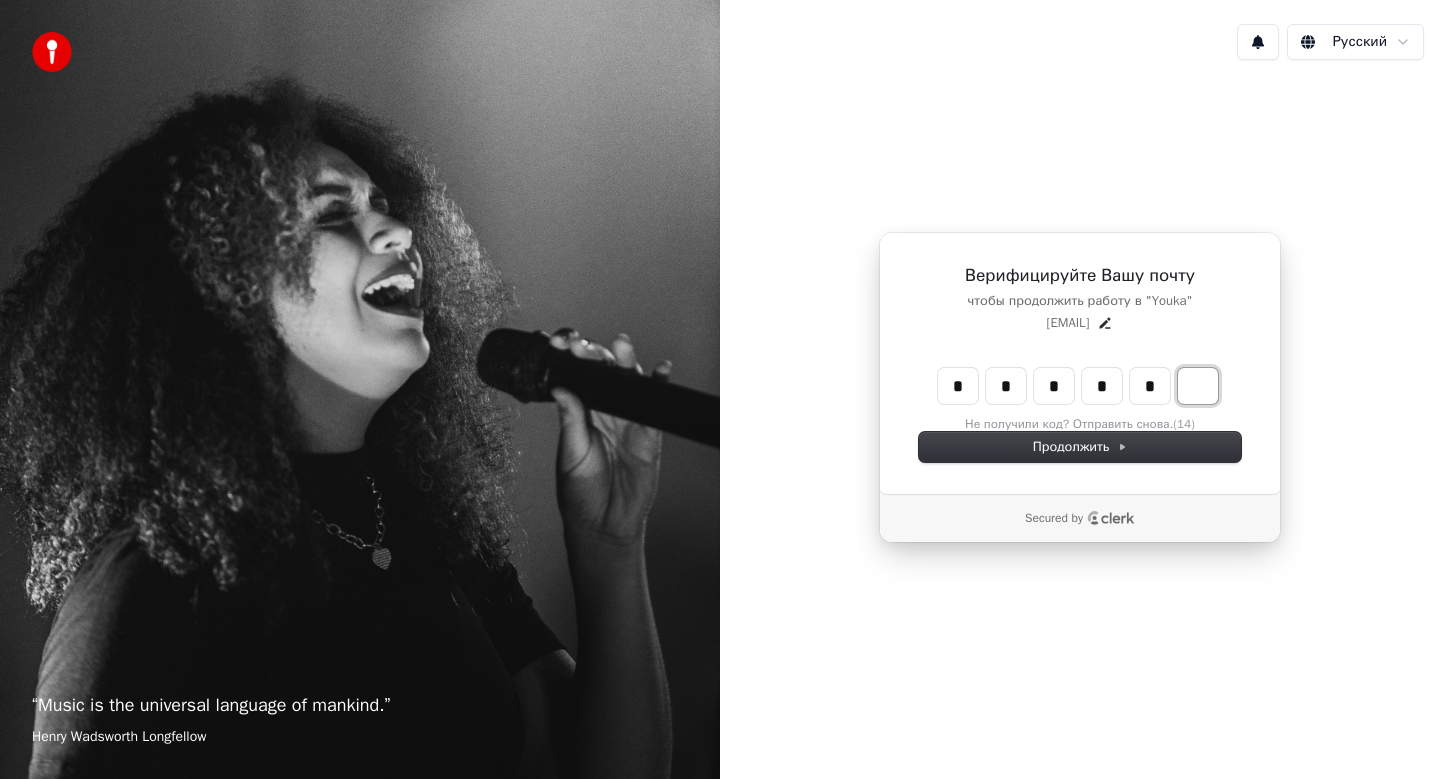 type on "*****" 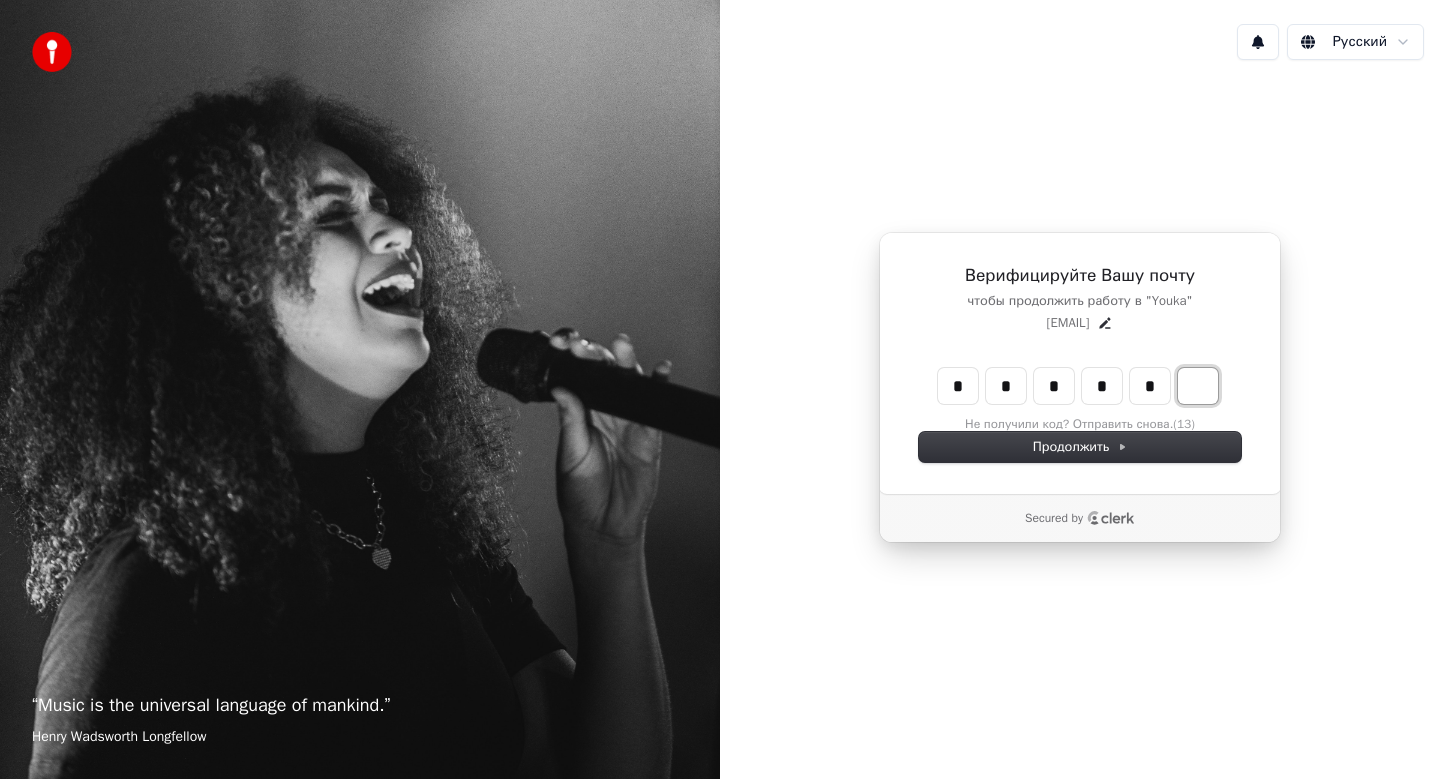 type on "*" 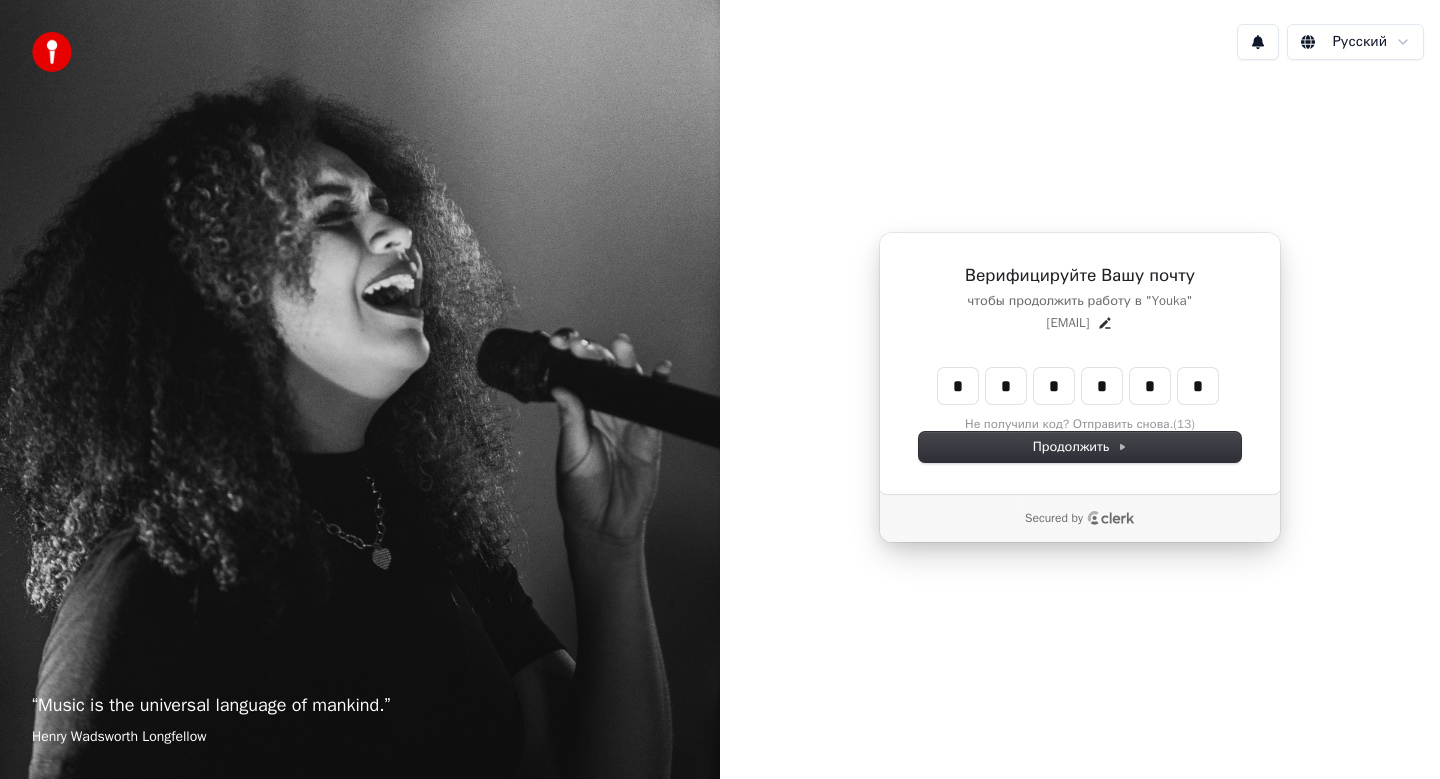 type on "******" 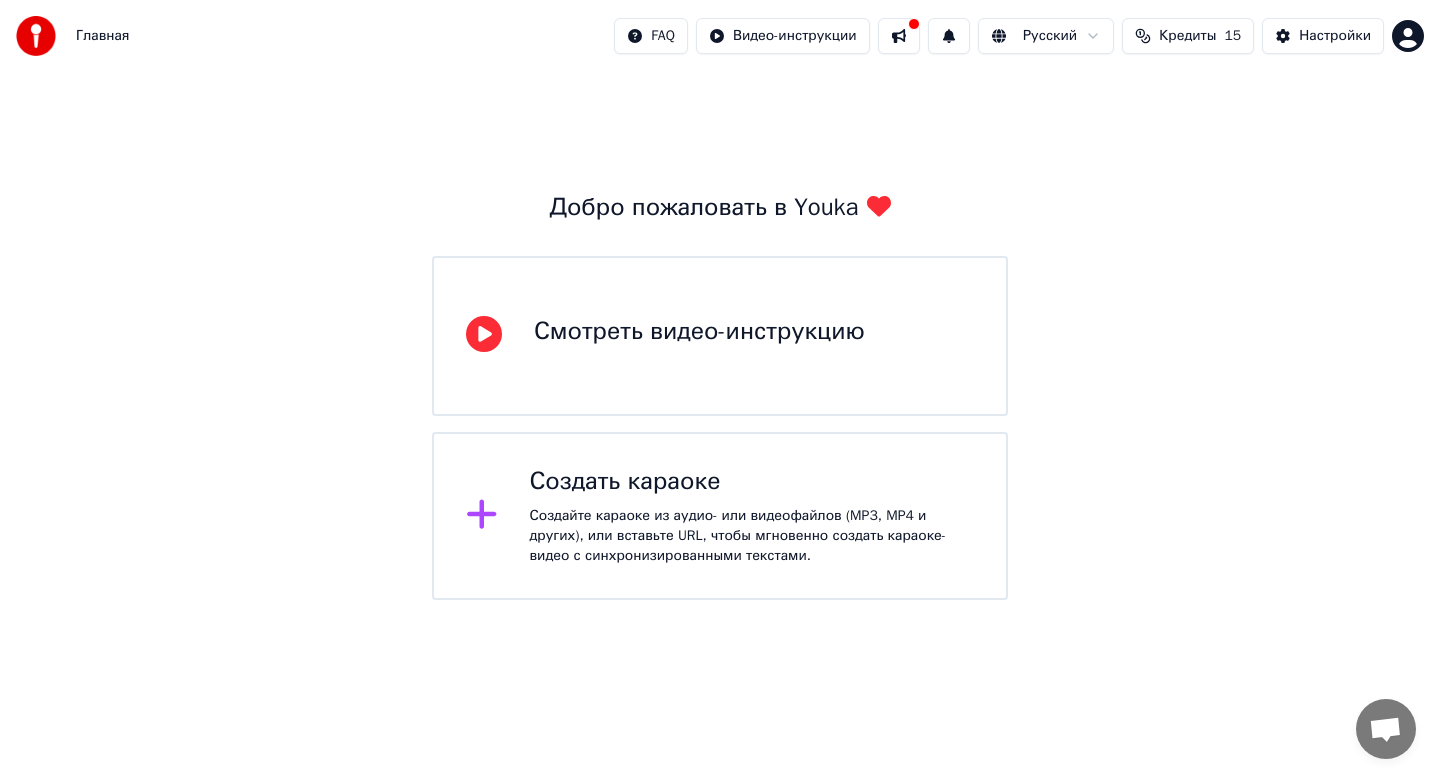 click on "Создайте караоке из аудио- или видеофайлов (MP3, MP4 и других), или вставьте URL, чтобы мгновенно создать караоке-видео с синхронизированными текстами." at bounding box center (752, 536) 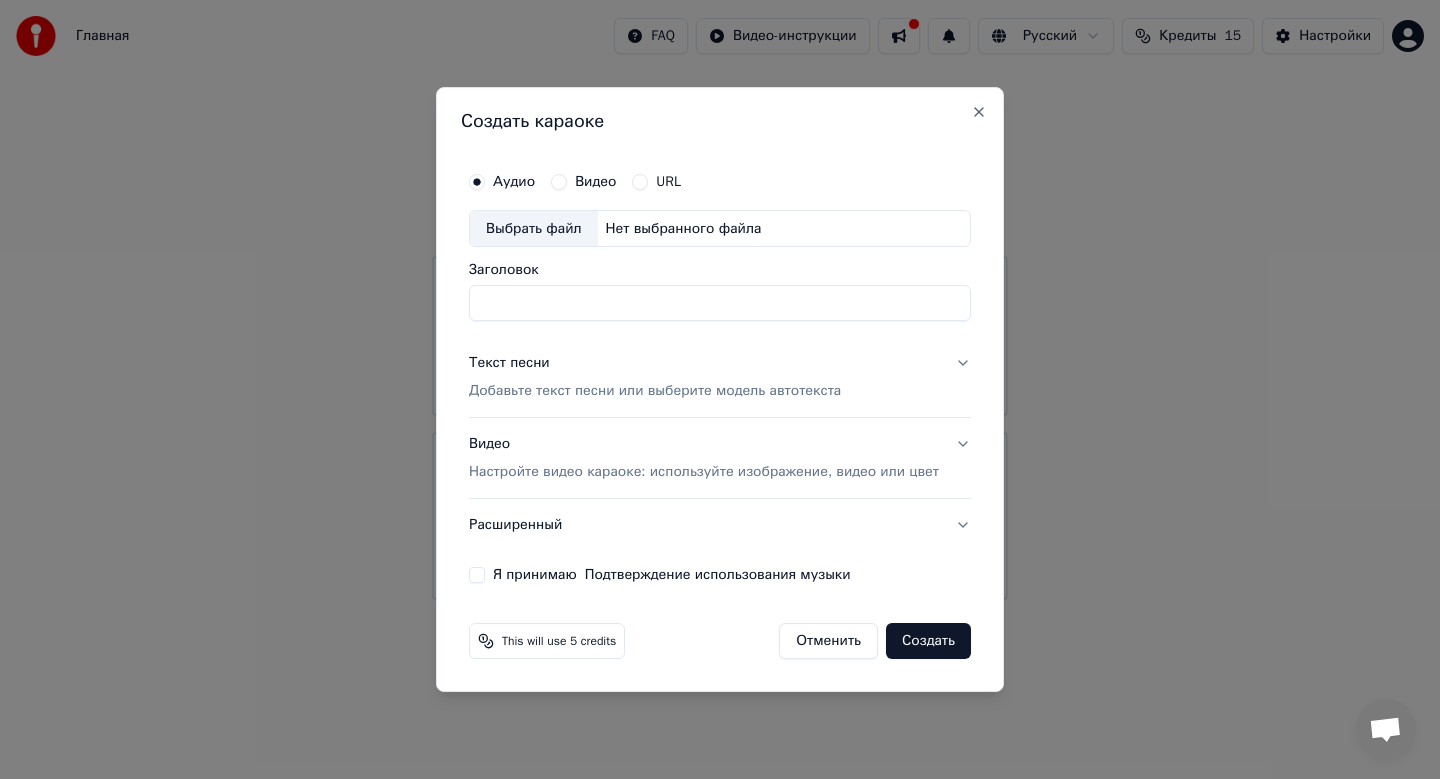 click on "URL" at bounding box center [640, 182] 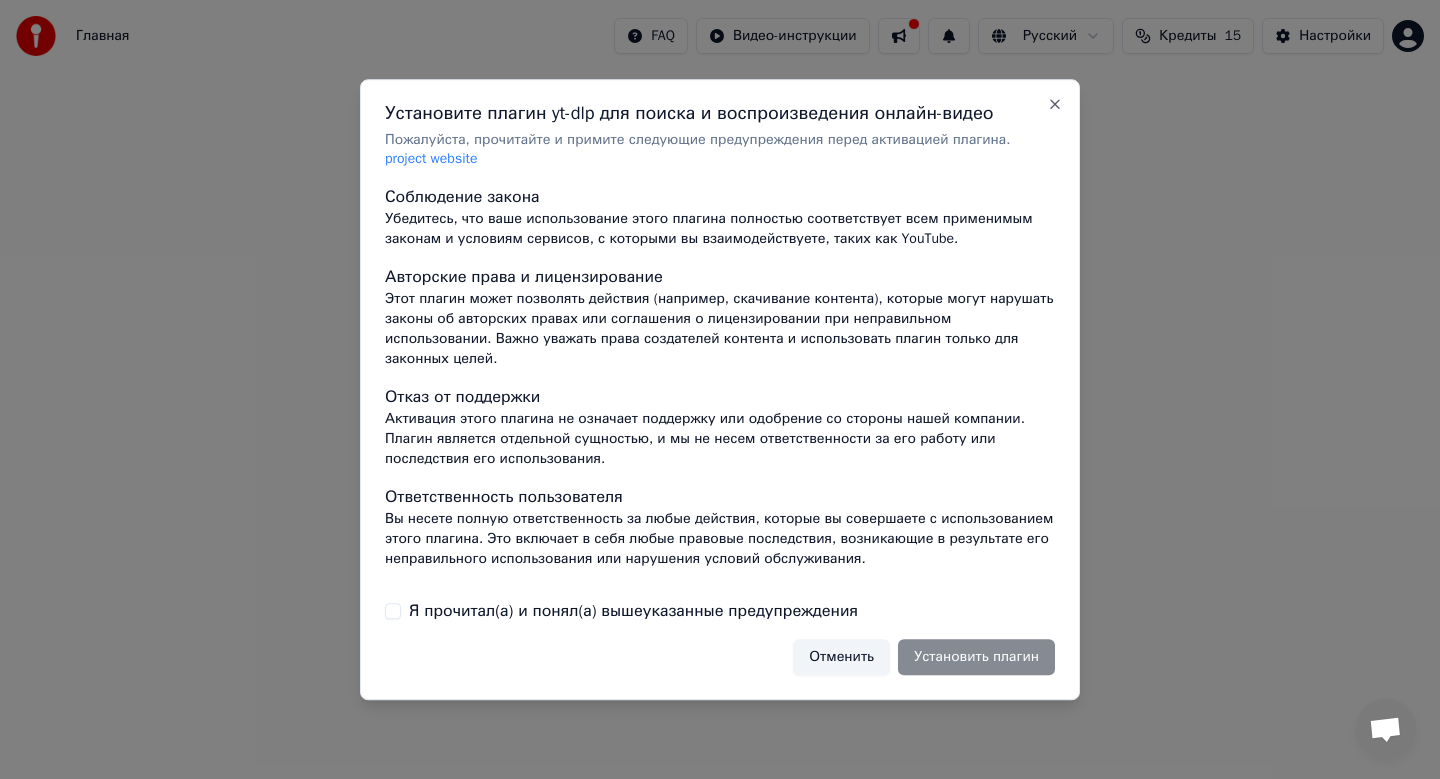 click on "Отменить" at bounding box center [841, 657] 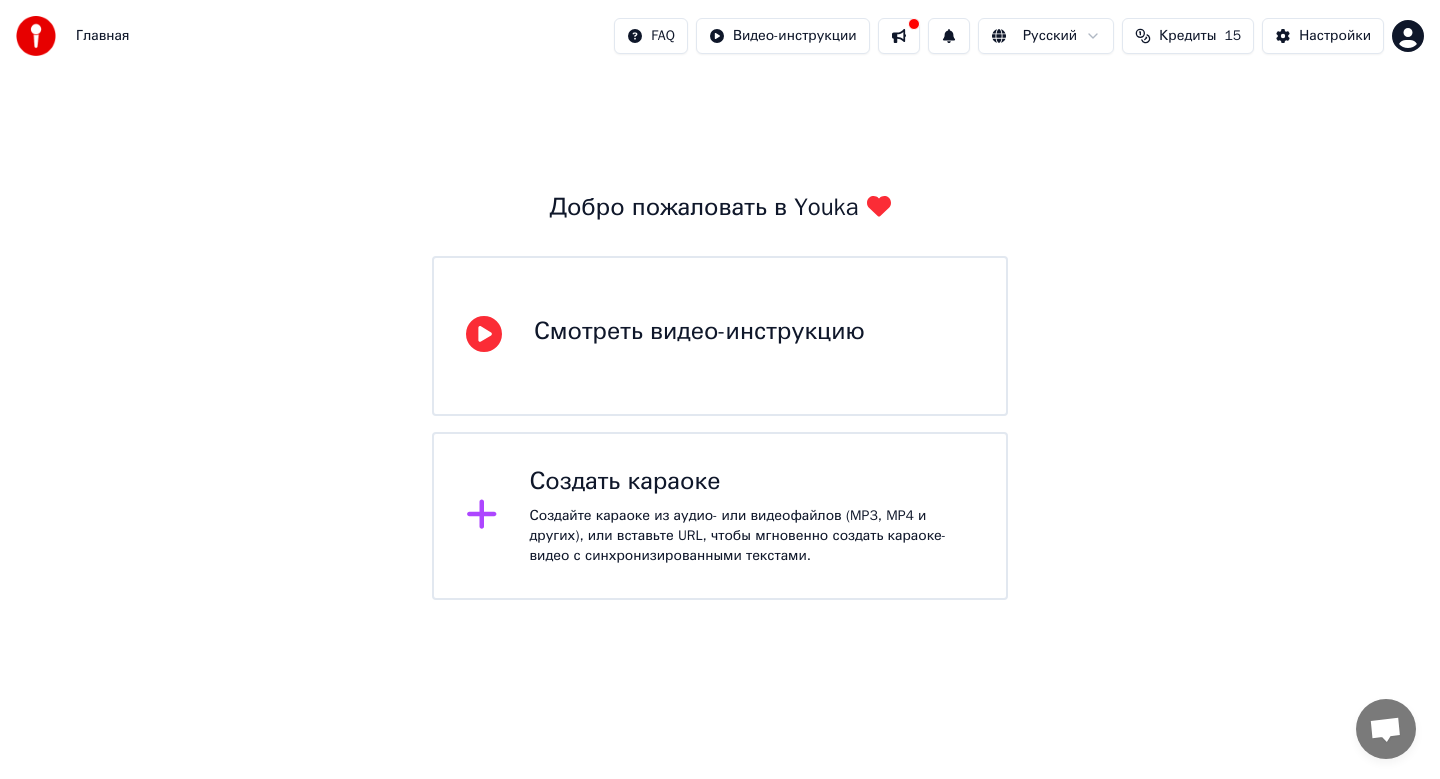click on "Создайте караоке из аудио- или видеофайлов (MP3, MP4 и других), или вставьте URL, чтобы мгновенно создать караоке-видео с синхронизированными текстами." at bounding box center (752, 536) 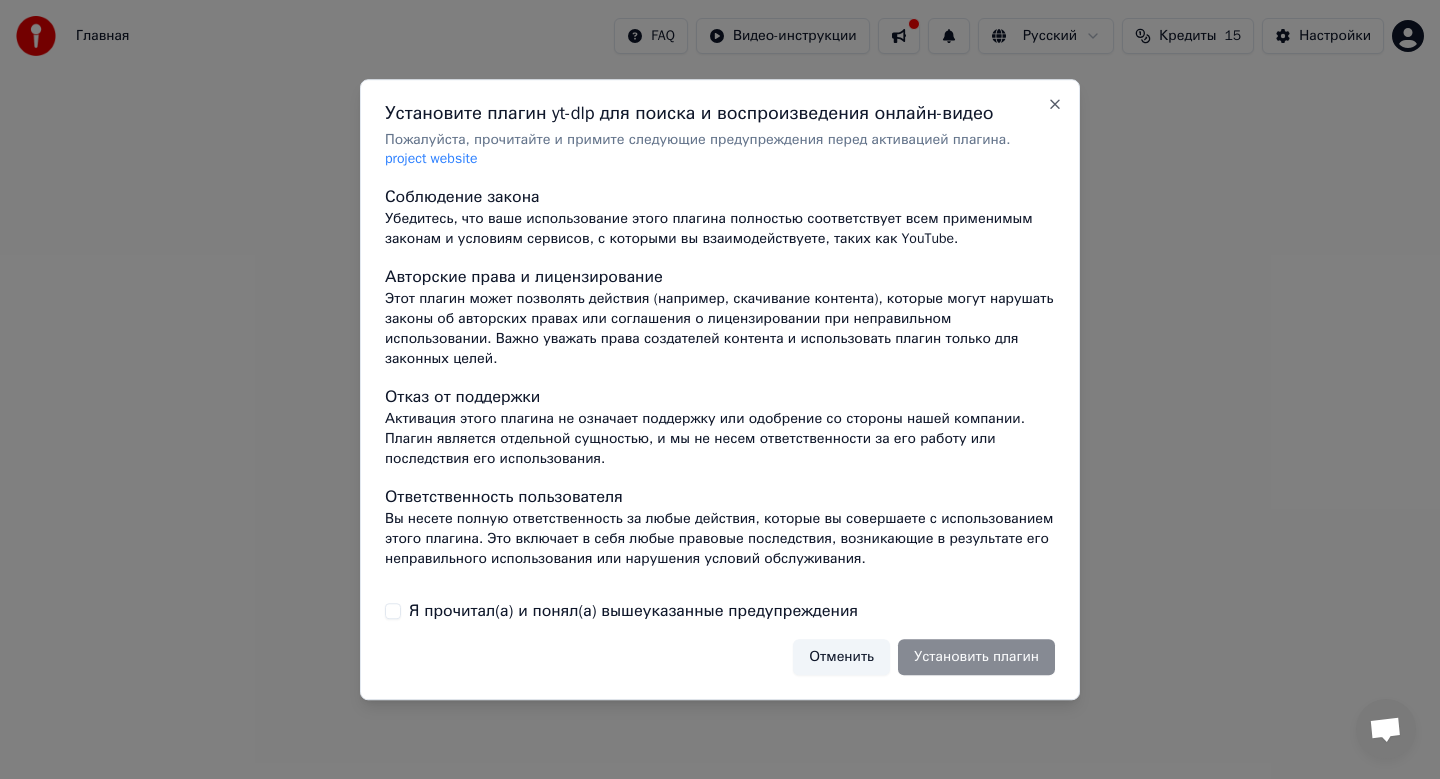 click on "Я прочитал(а) и понял(а) вышеуказанные предупреждения" at bounding box center (633, 611) 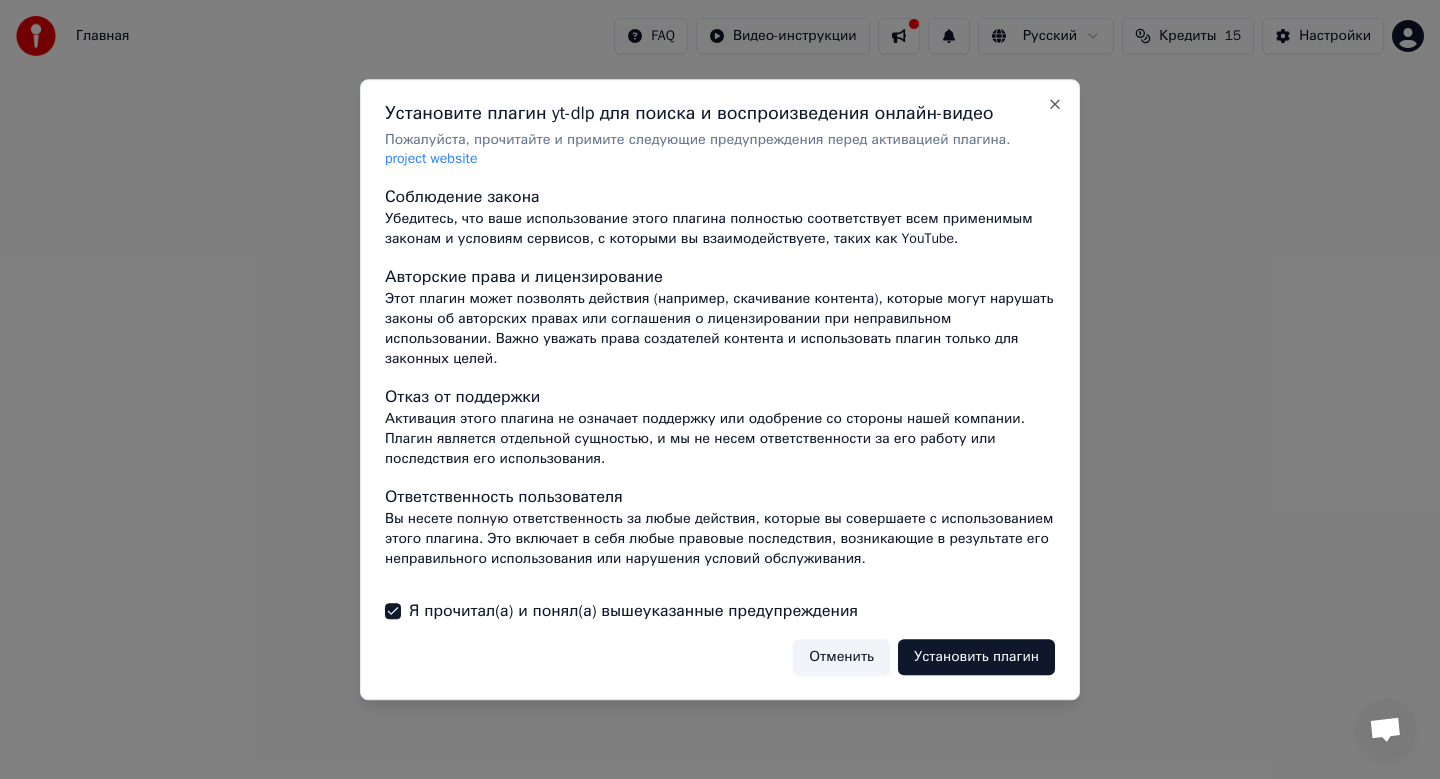 click on "Отменить" at bounding box center (841, 657) 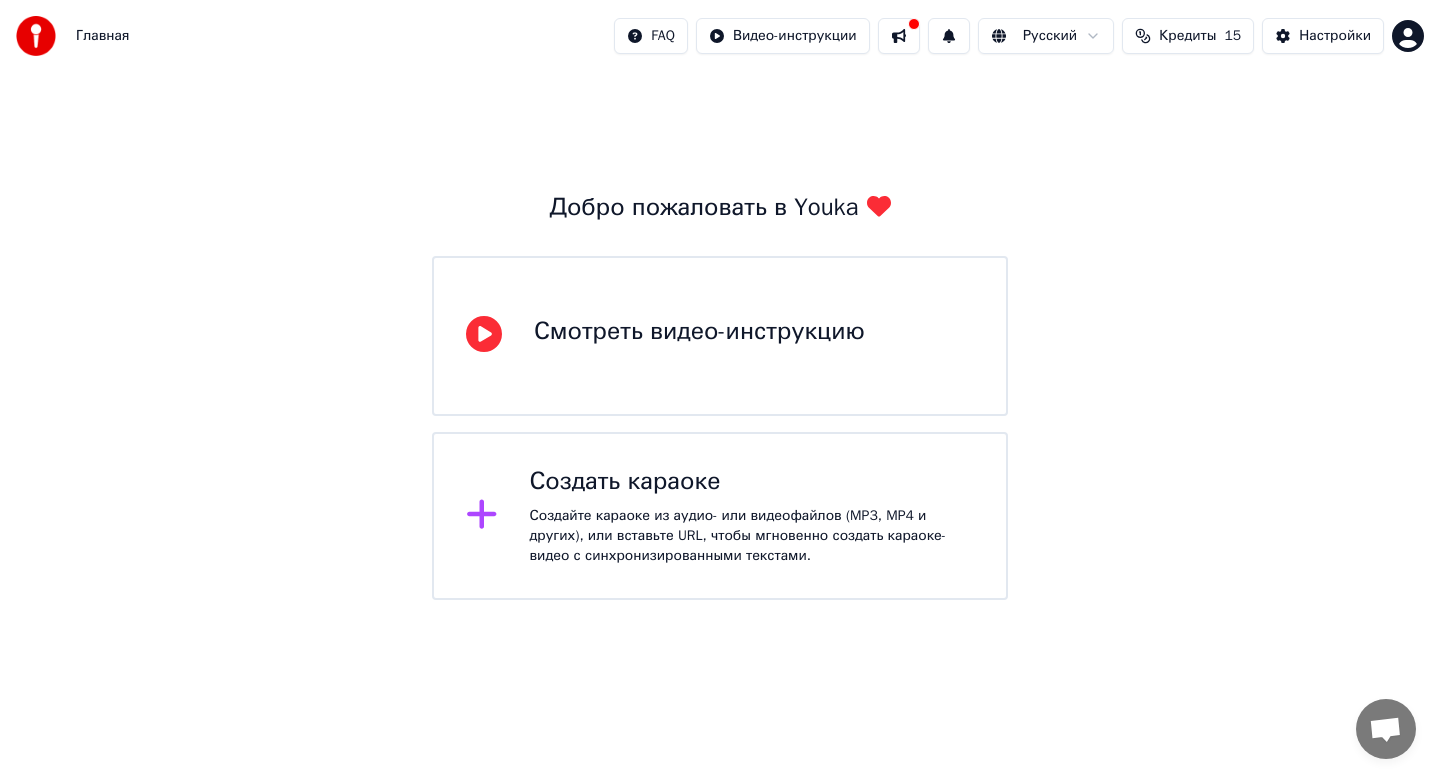 click on "Создайте караоке из аудио- или видеофайлов (MP3, MP4 и других), или вставьте URL, чтобы мгновенно создать караоке-видео с синхронизированными текстами." at bounding box center (752, 536) 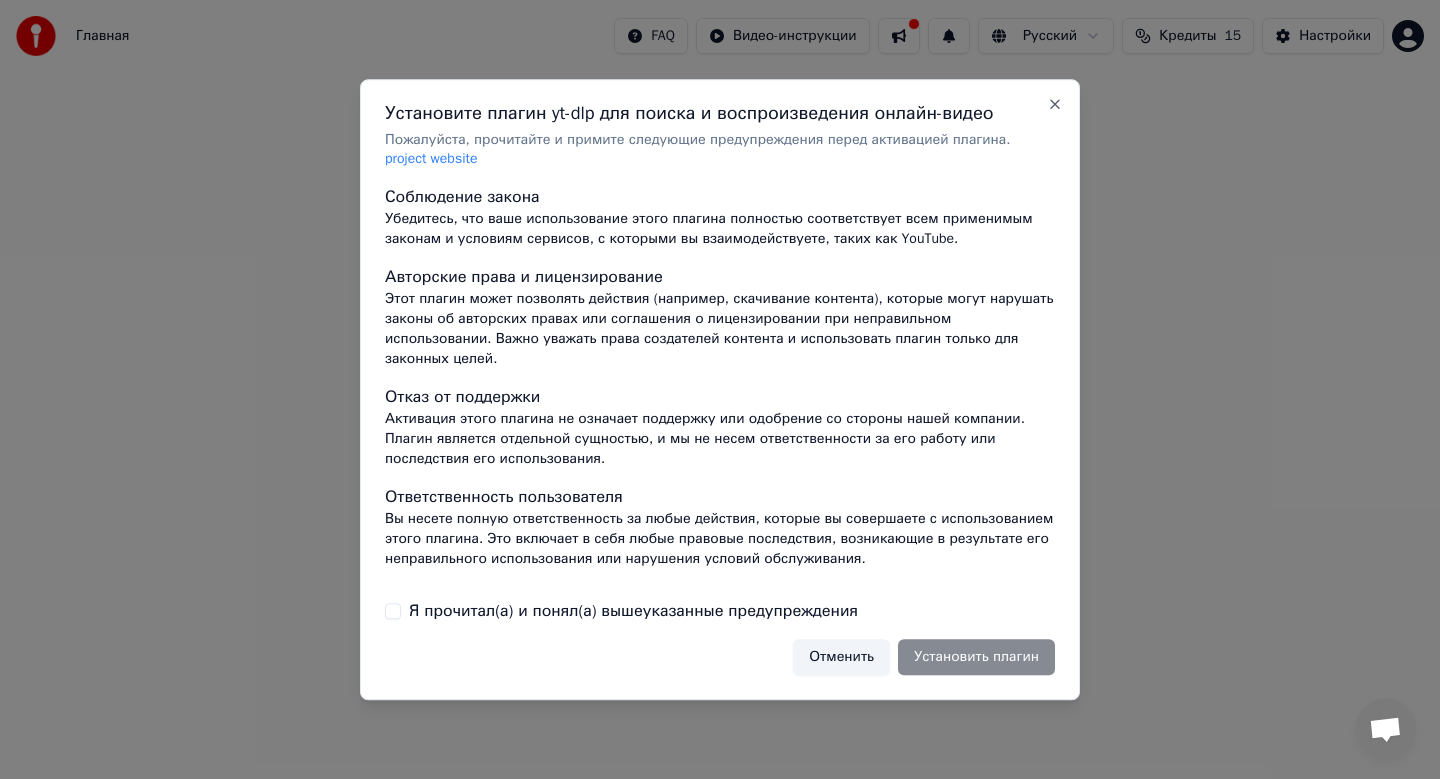 type on "on" 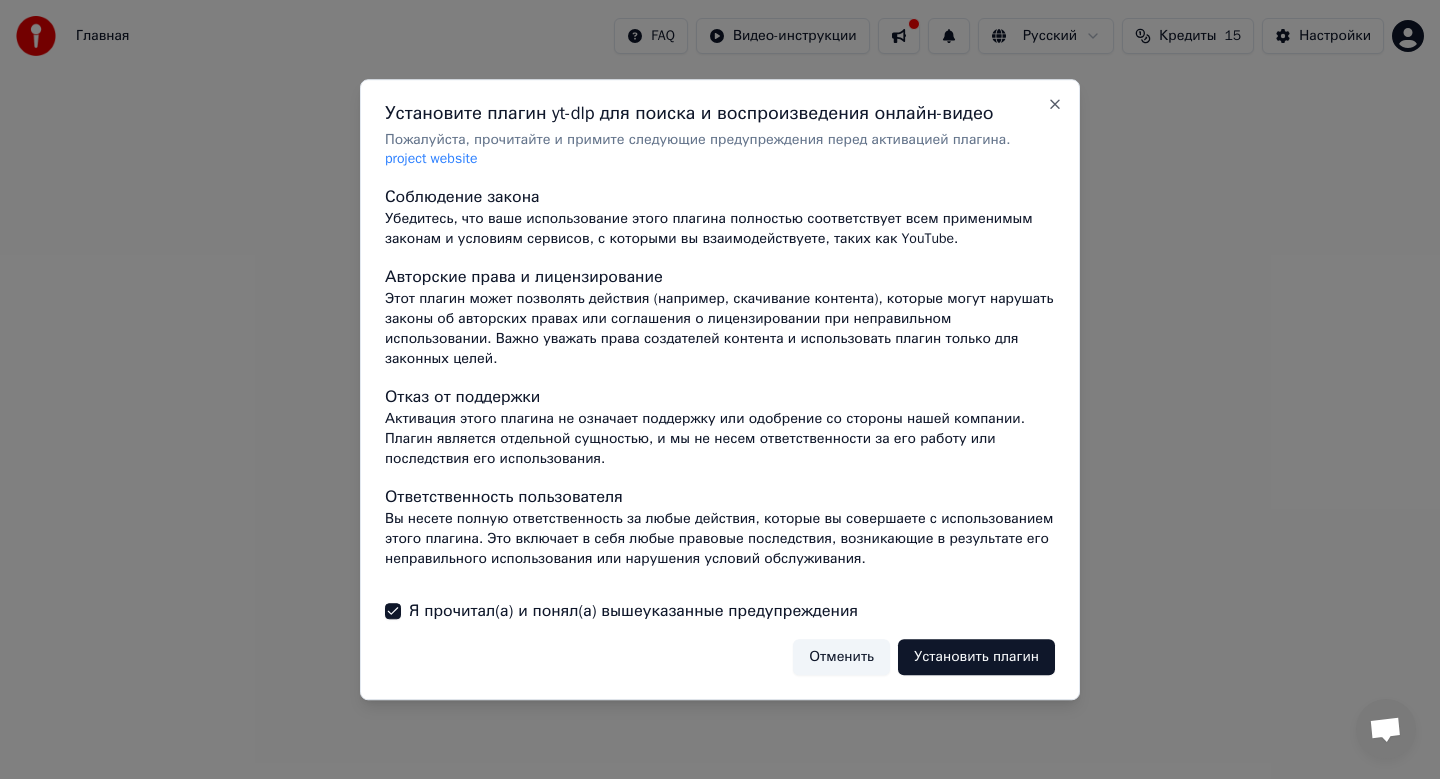 click on "Отменить" at bounding box center (841, 657) 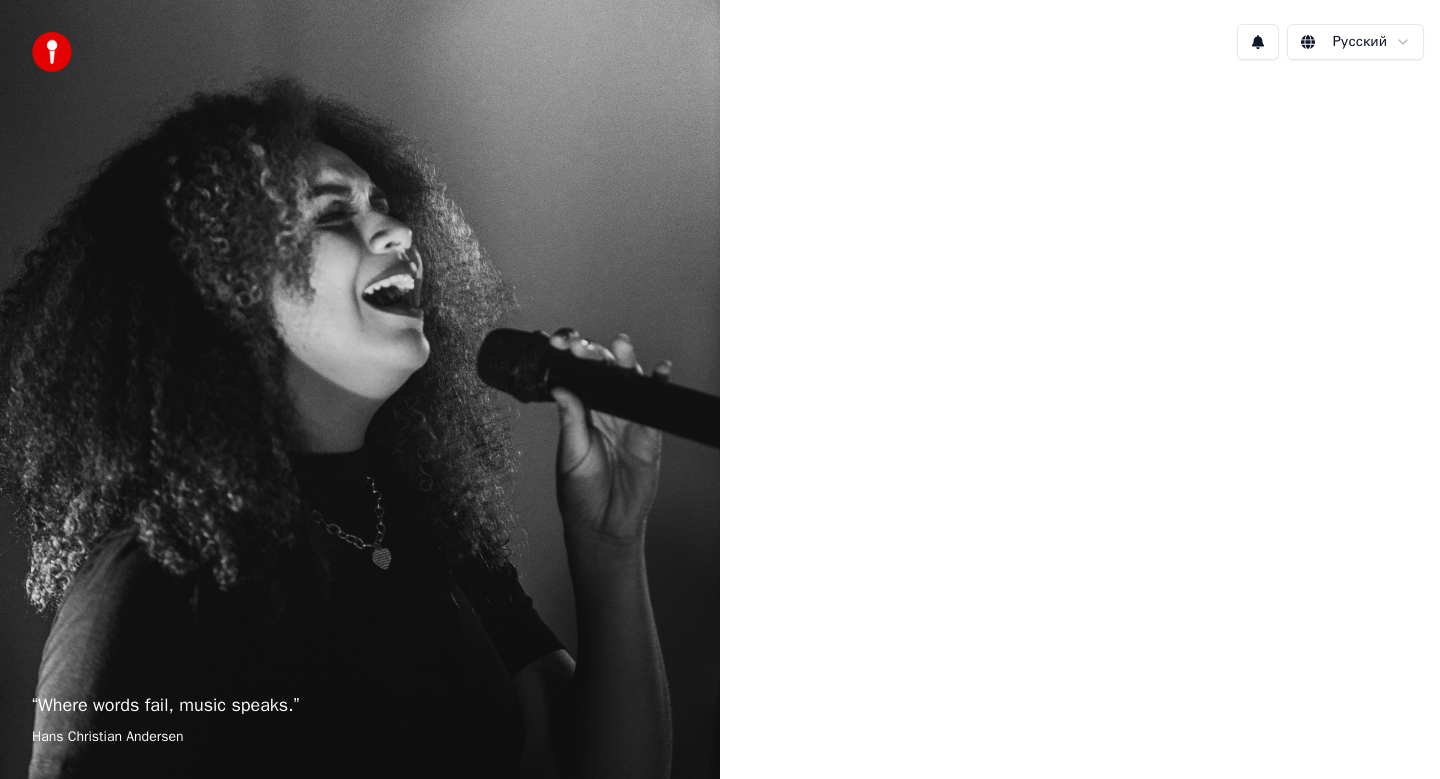 scroll, scrollTop: 0, scrollLeft: 0, axis: both 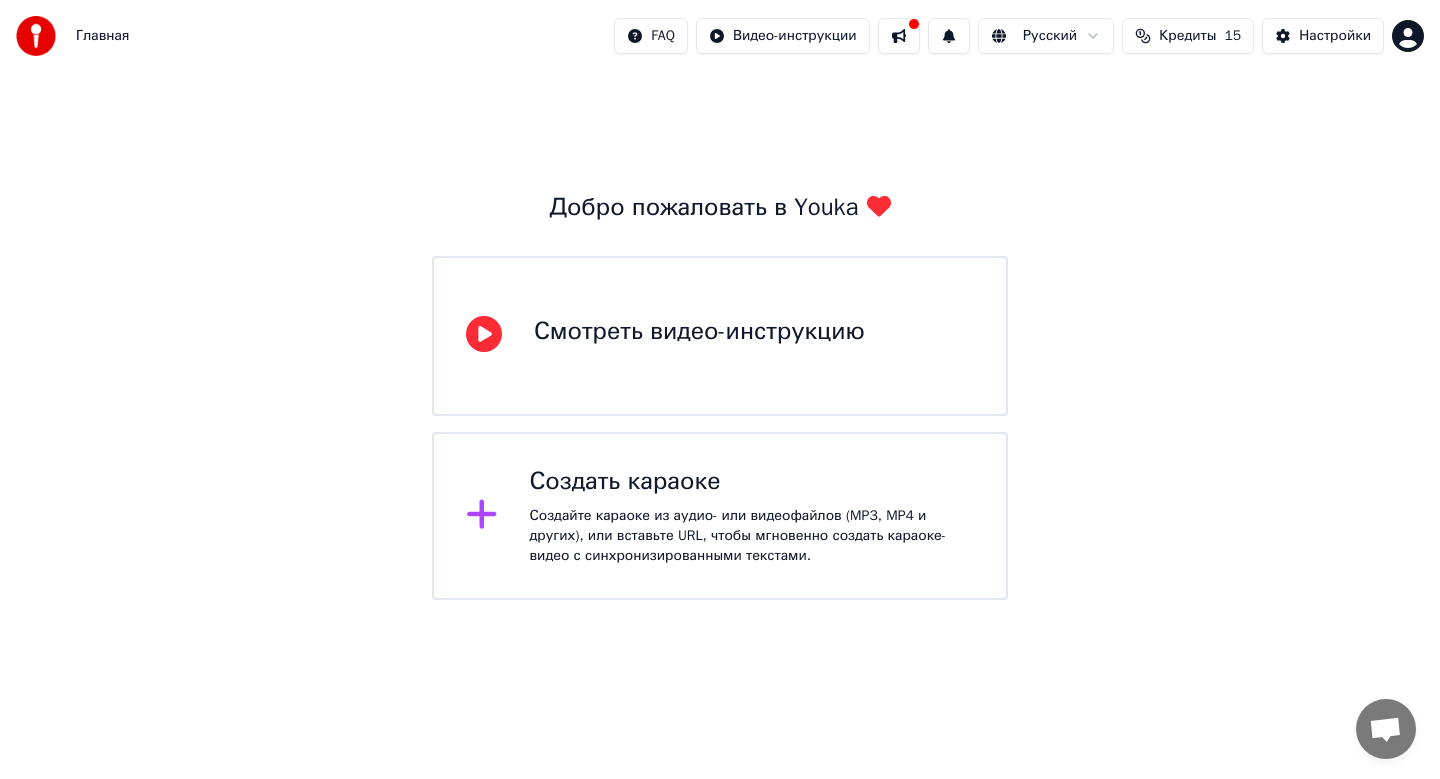 click 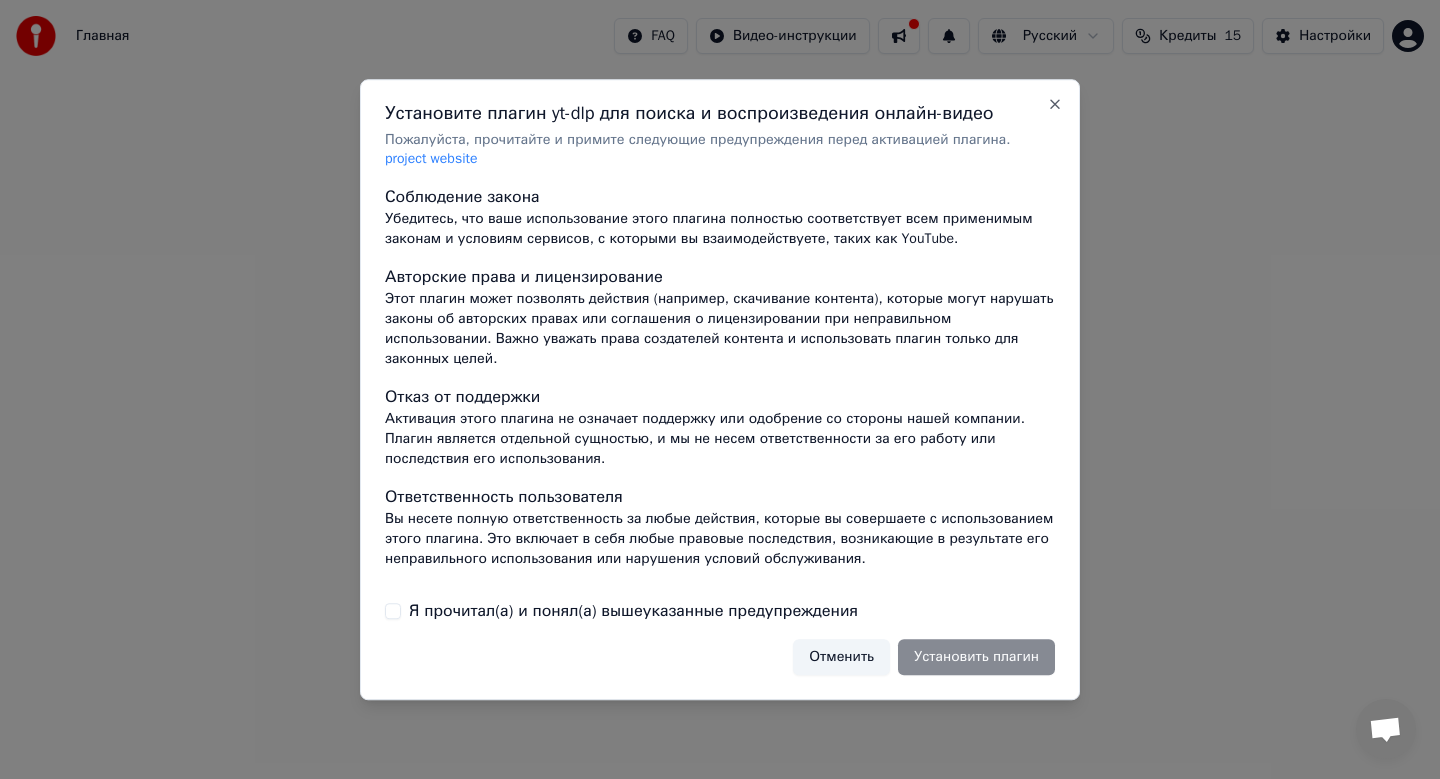 click on "Соблюдение закона Убедитесь, что ваше использование этого плагина полностью соответствует всем применимым законам и условиям сервисов, с которыми вы взаимодействуете, таких как YouTube. Авторские права и лицензирование Этот плагин может позволять действия (например, скачивание контента), которые могут нарушать законы об авторских правах или соглашения о лицензировании при неправильном использовании. Важно уважать права создателей контента и использовать плагин только для законных целей. Отказ от поддержки Ответственность пользователя" at bounding box center [720, 405] 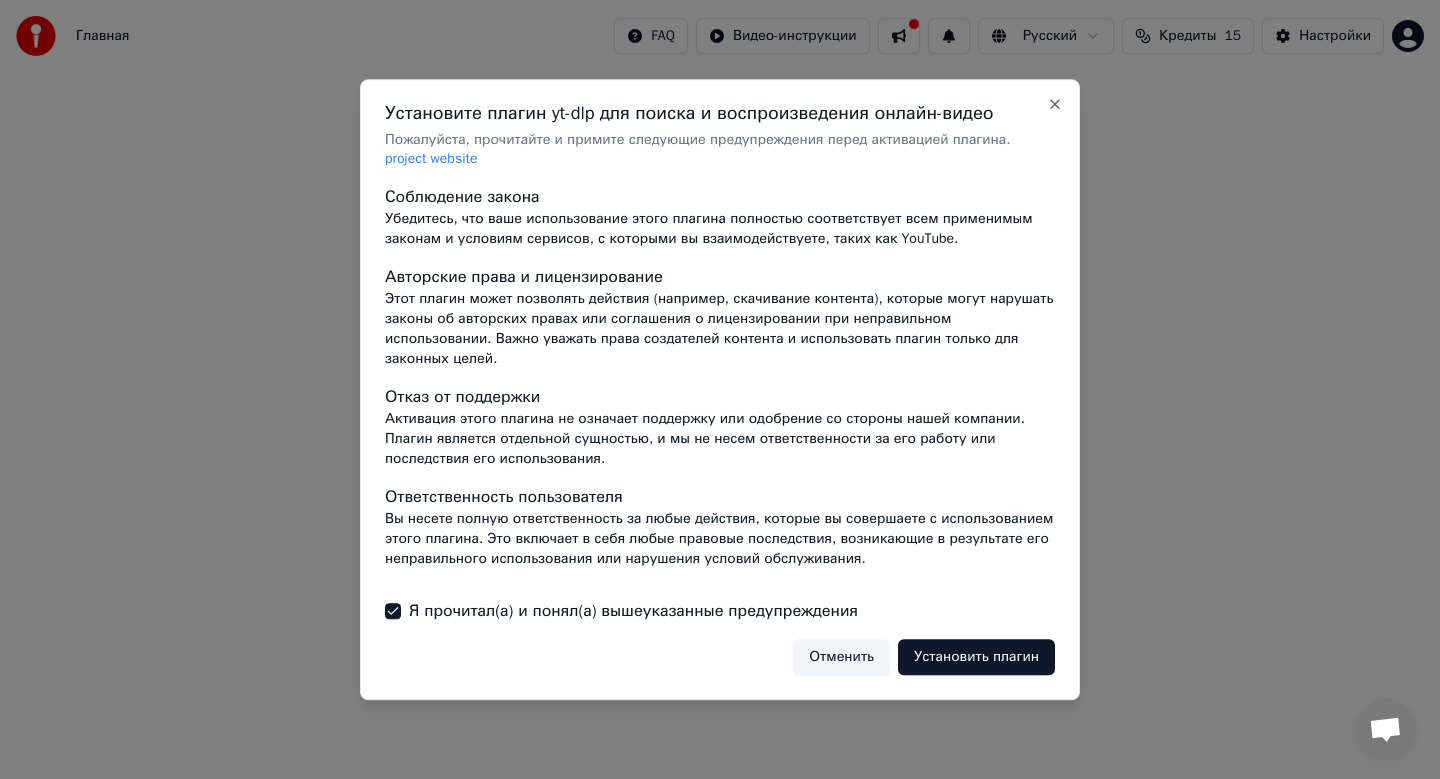 click on "Установить плагин" at bounding box center (976, 657) 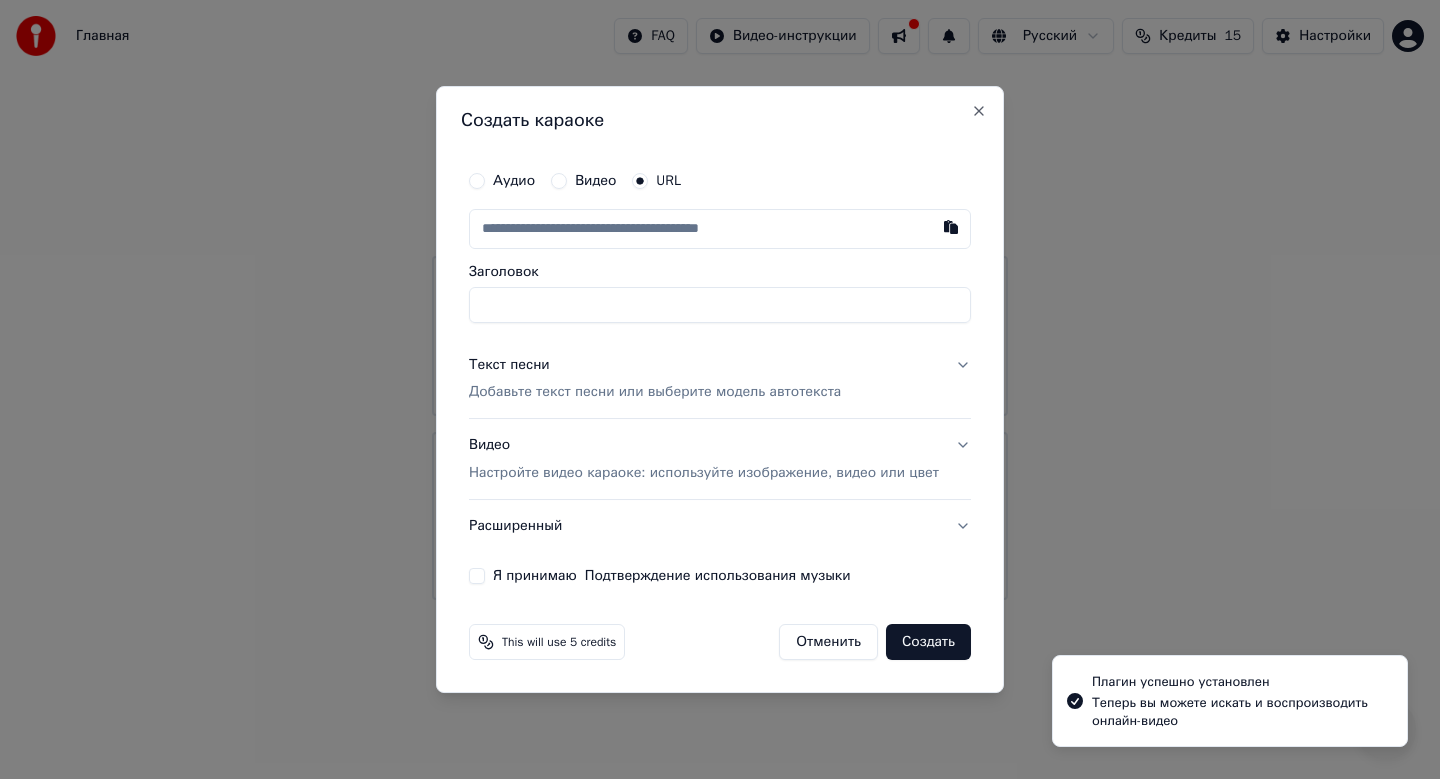 click on "Аудио" at bounding box center [514, 181] 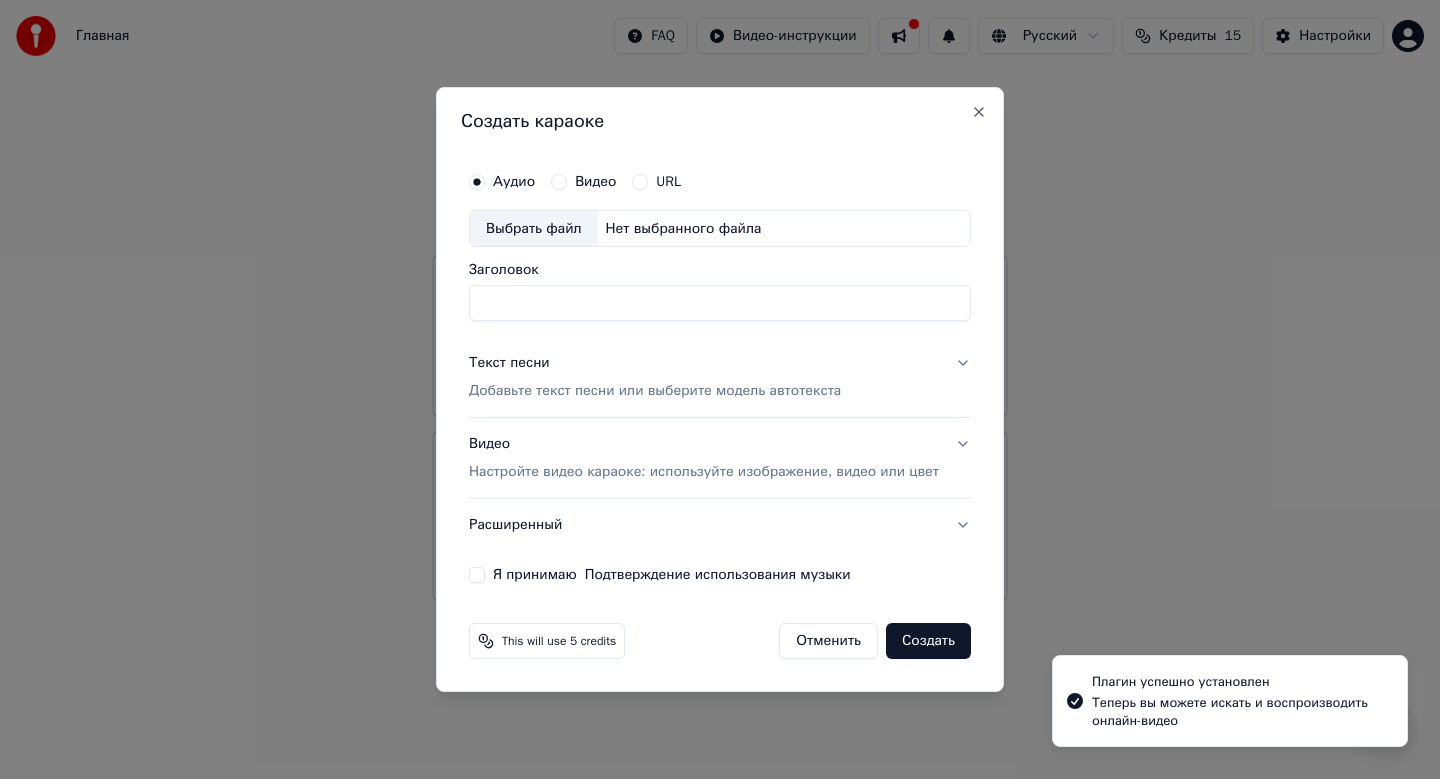 click on "Выбрать файл" at bounding box center [534, 229] 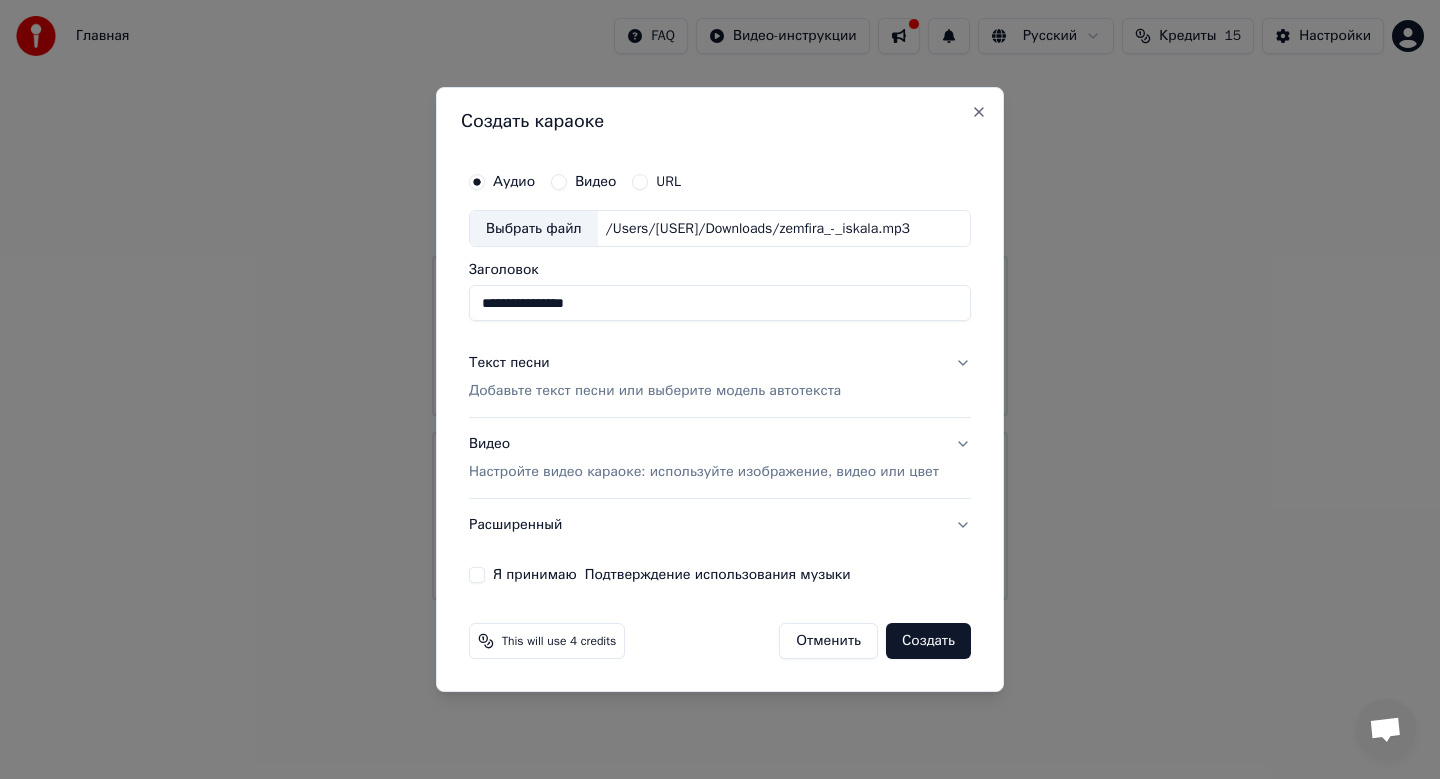 drag, startPoint x: 610, startPoint y: 301, endPoint x: 433, endPoint y: 308, distance: 177.13837 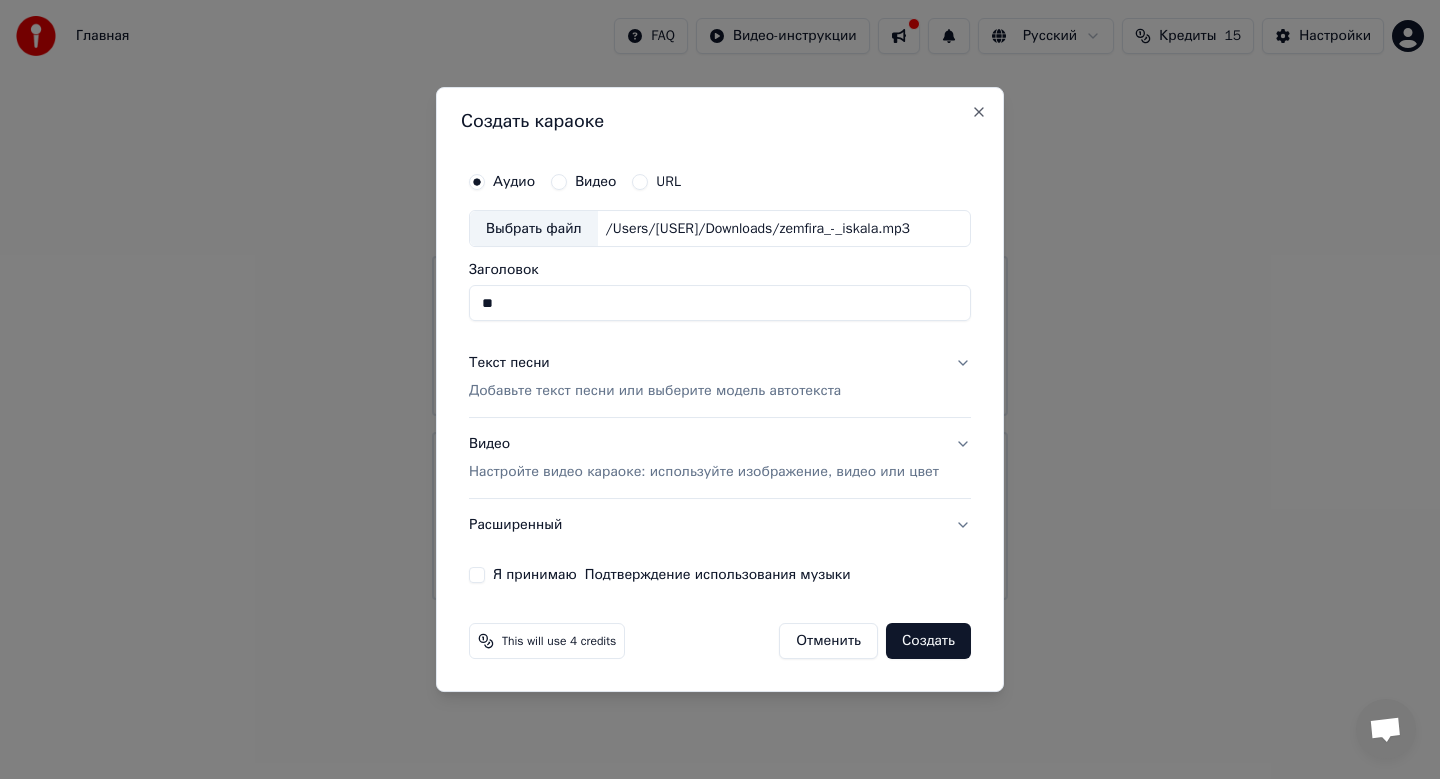 type on "*" 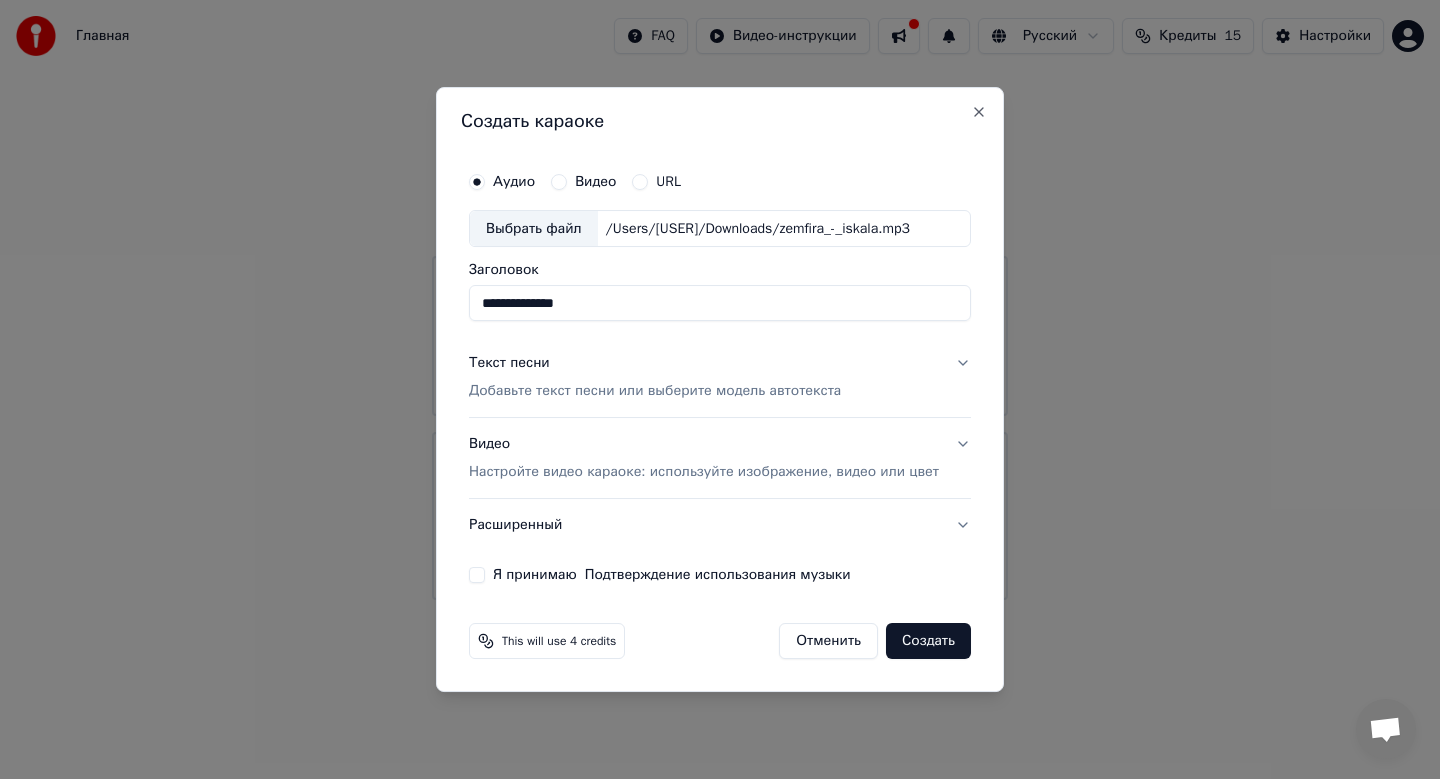 type on "**********" 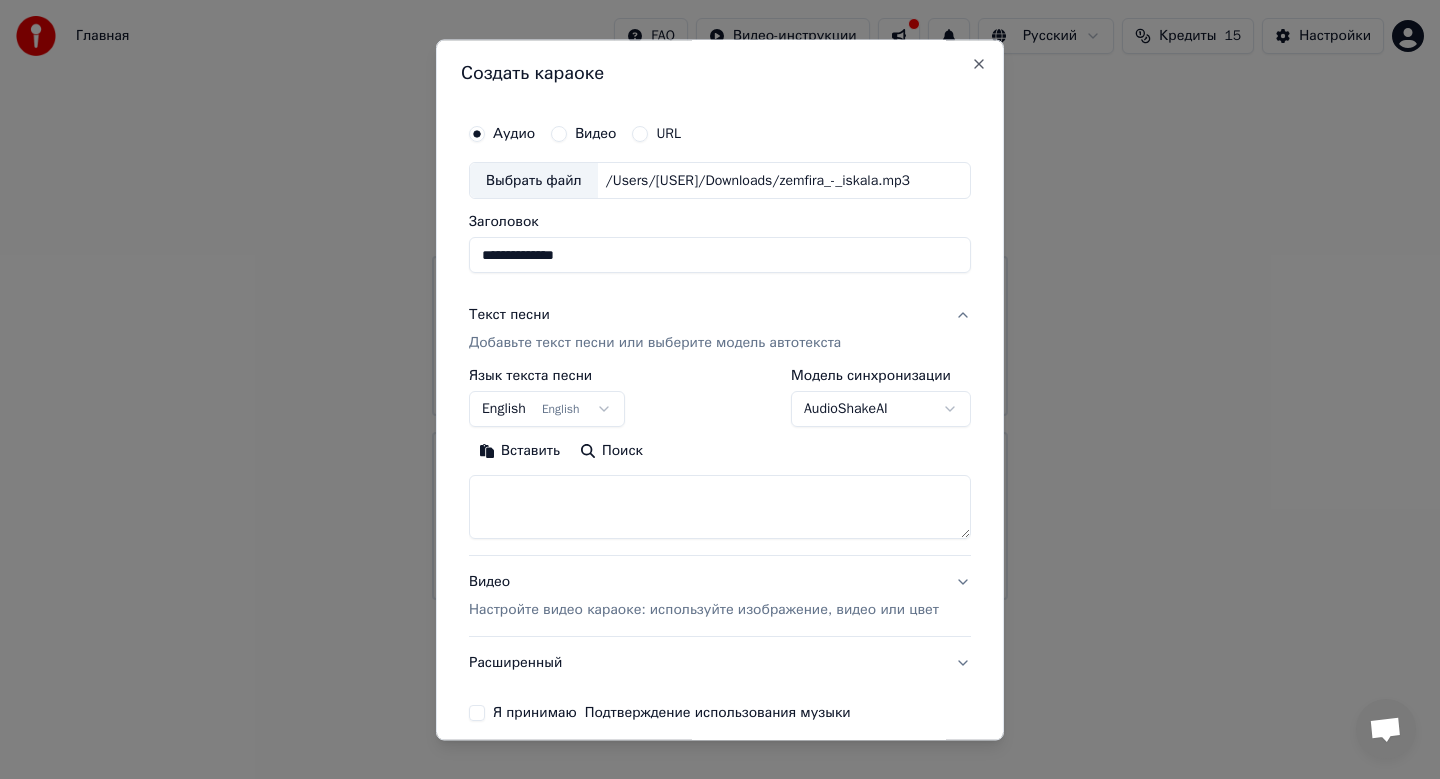 click on "English English" at bounding box center [547, 410] 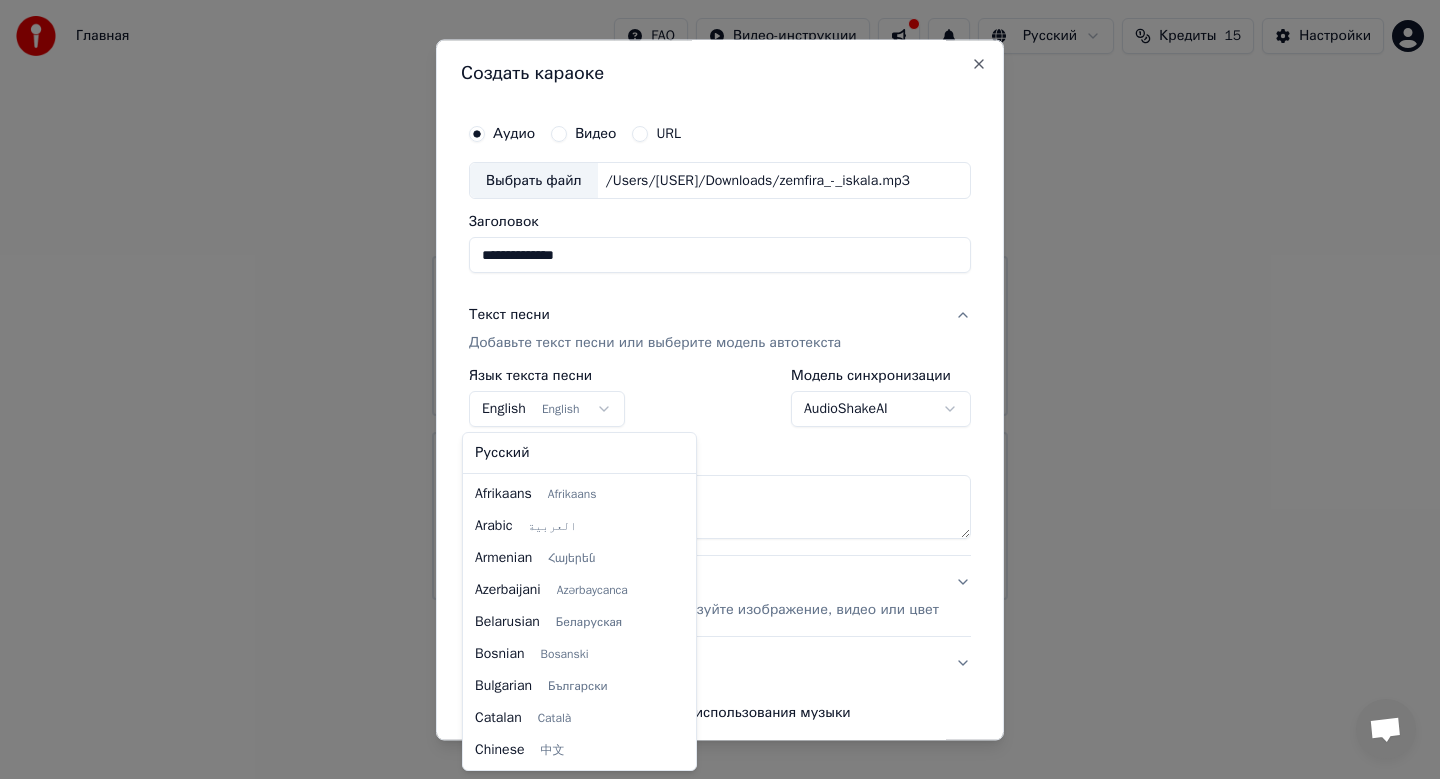 scroll, scrollTop: 160, scrollLeft: 0, axis: vertical 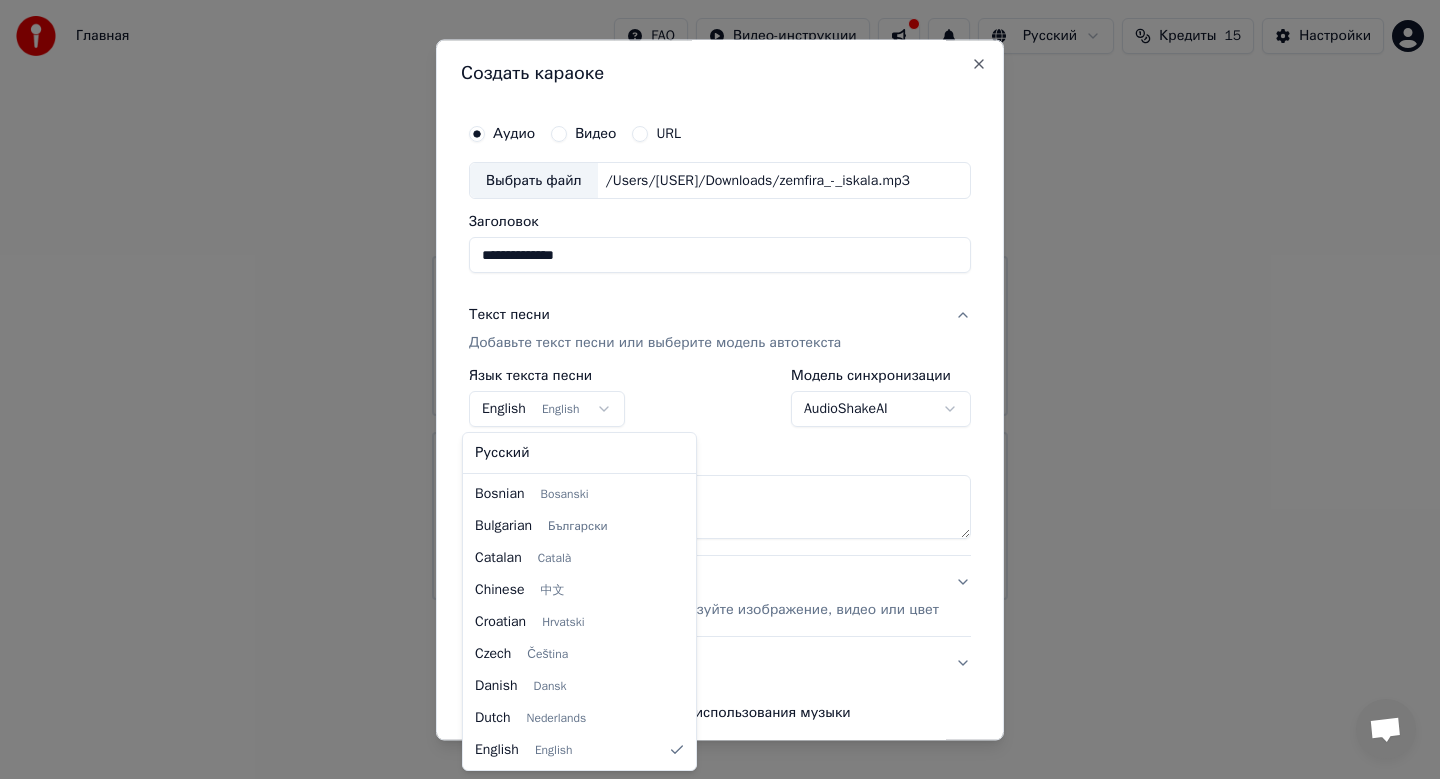 select on "**" 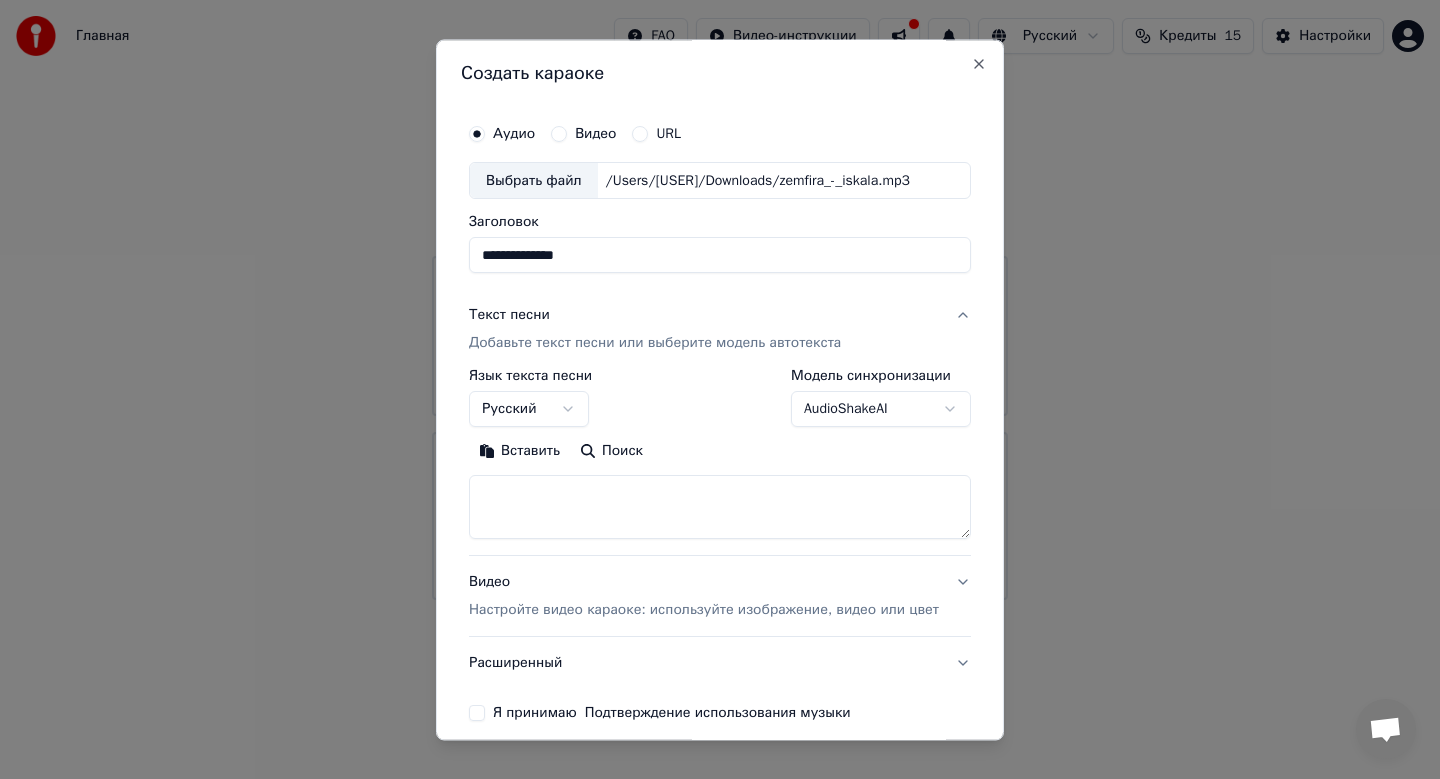 click at bounding box center (720, 508) 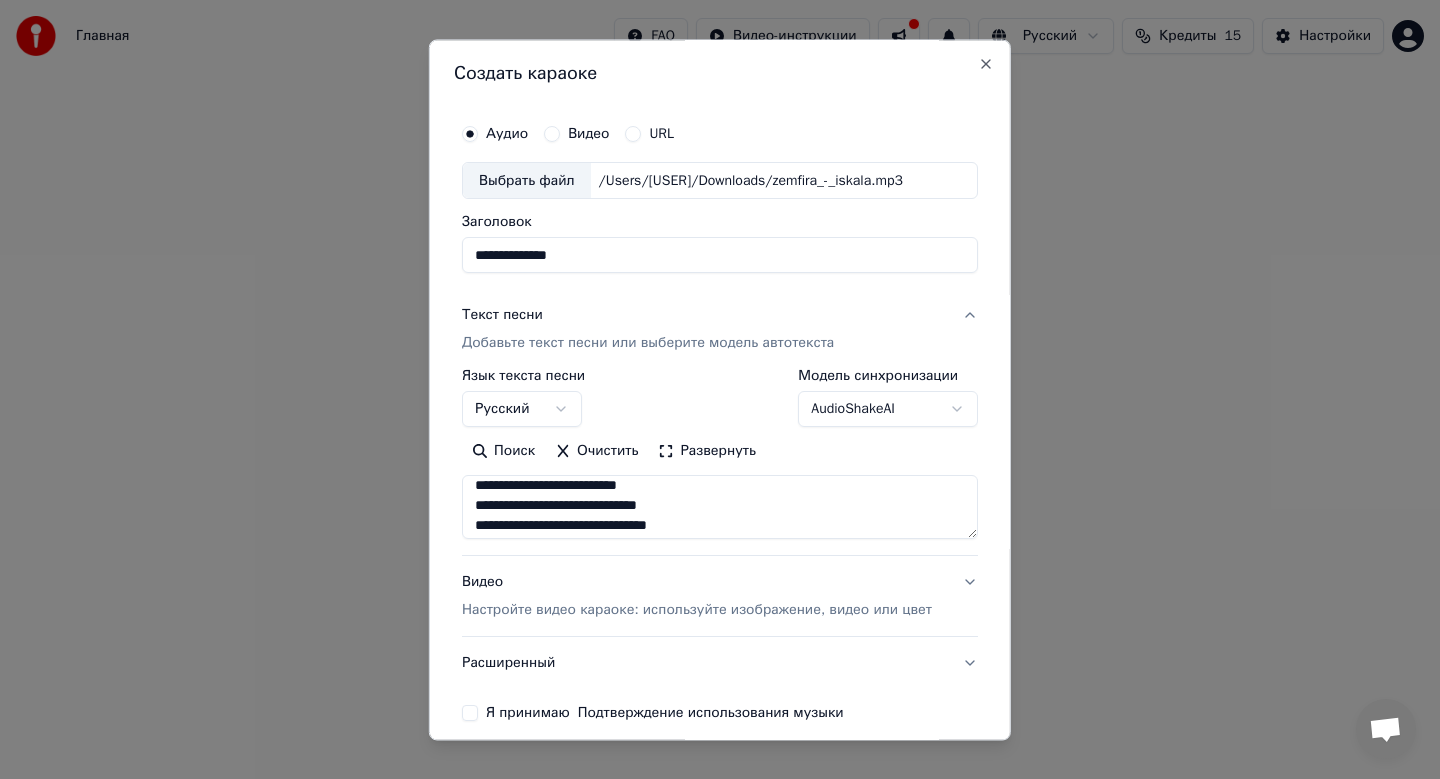 scroll, scrollTop: 0, scrollLeft: 0, axis: both 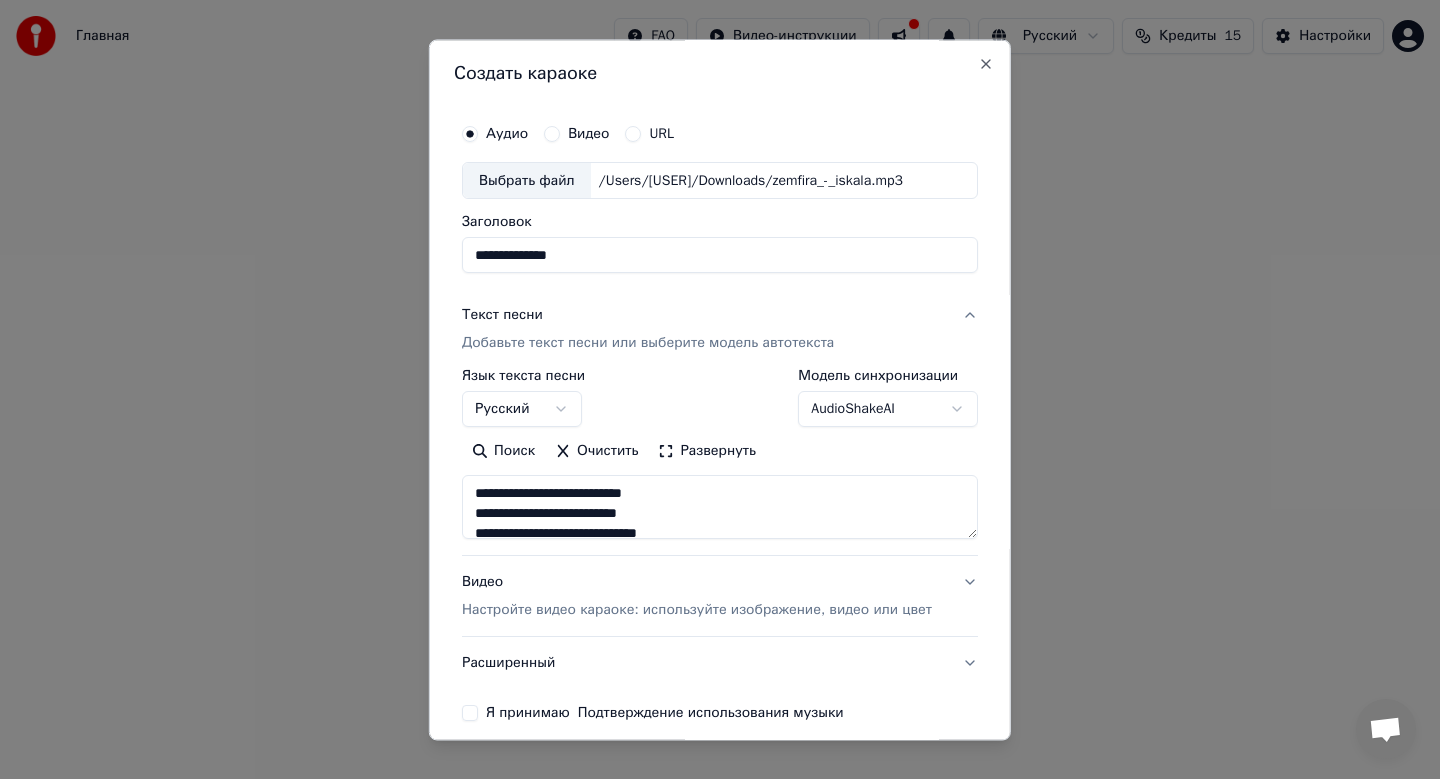 type on "**********" 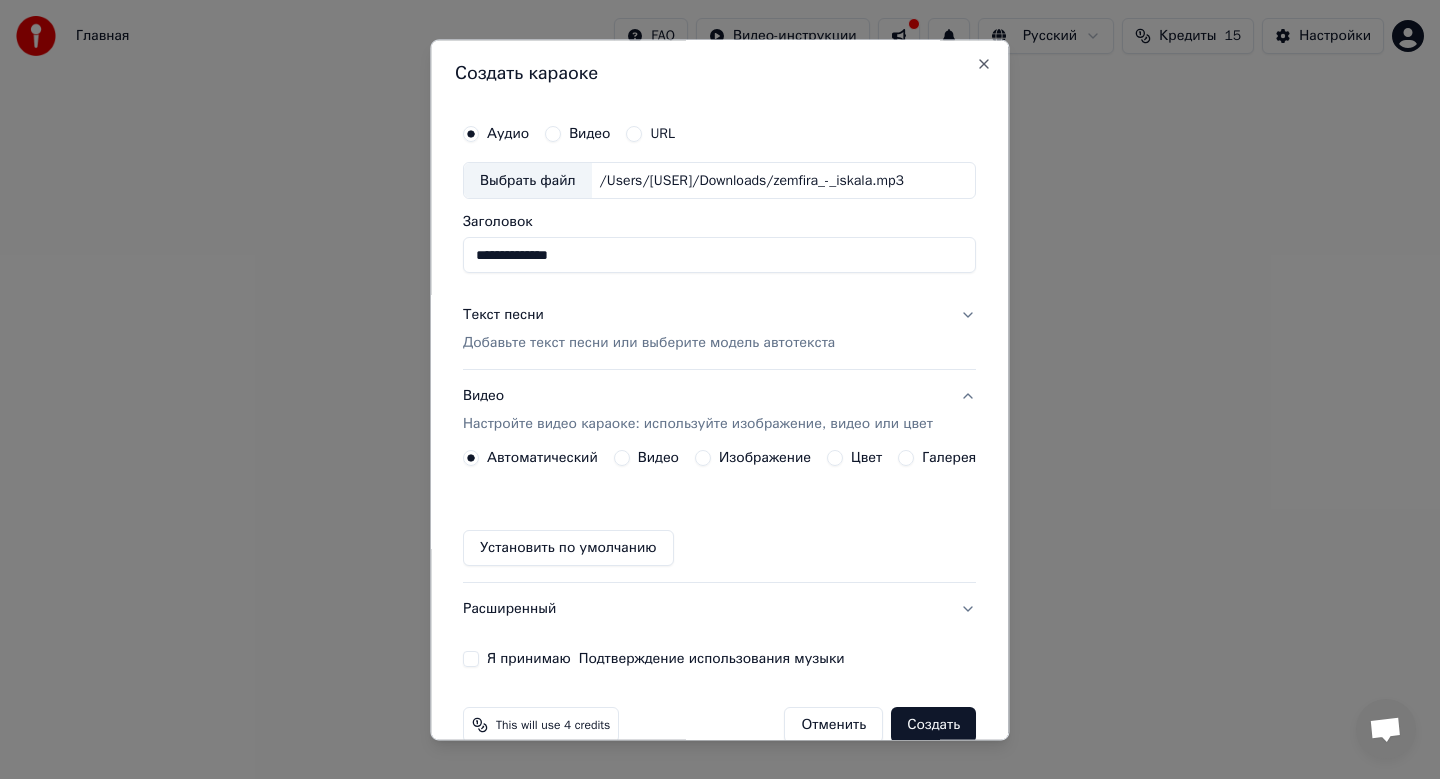 click on "Изображение" at bounding box center (765, 459) 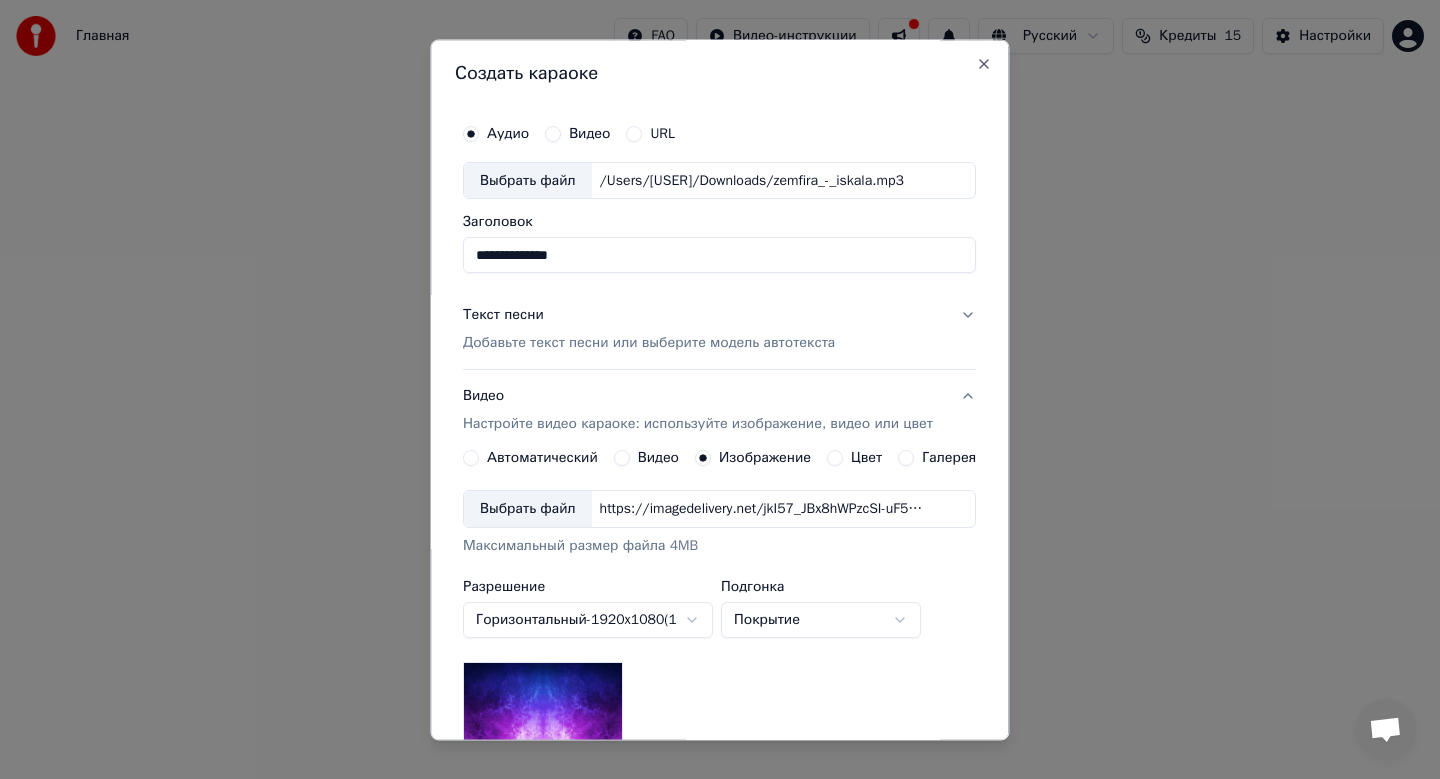 click on "Выбрать файл" at bounding box center [528, 510] 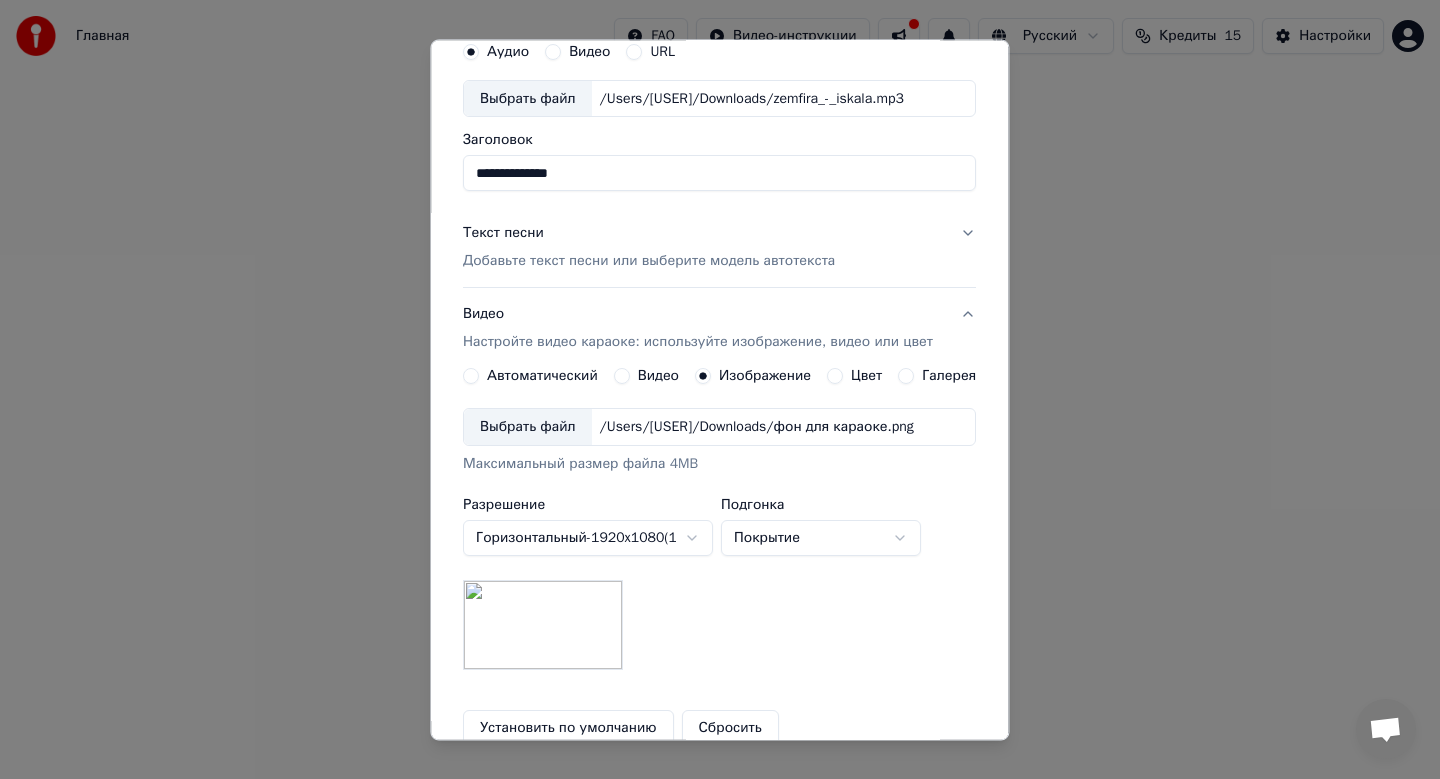 scroll, scrollTop: 0, scrollLeft: 0, axis: both 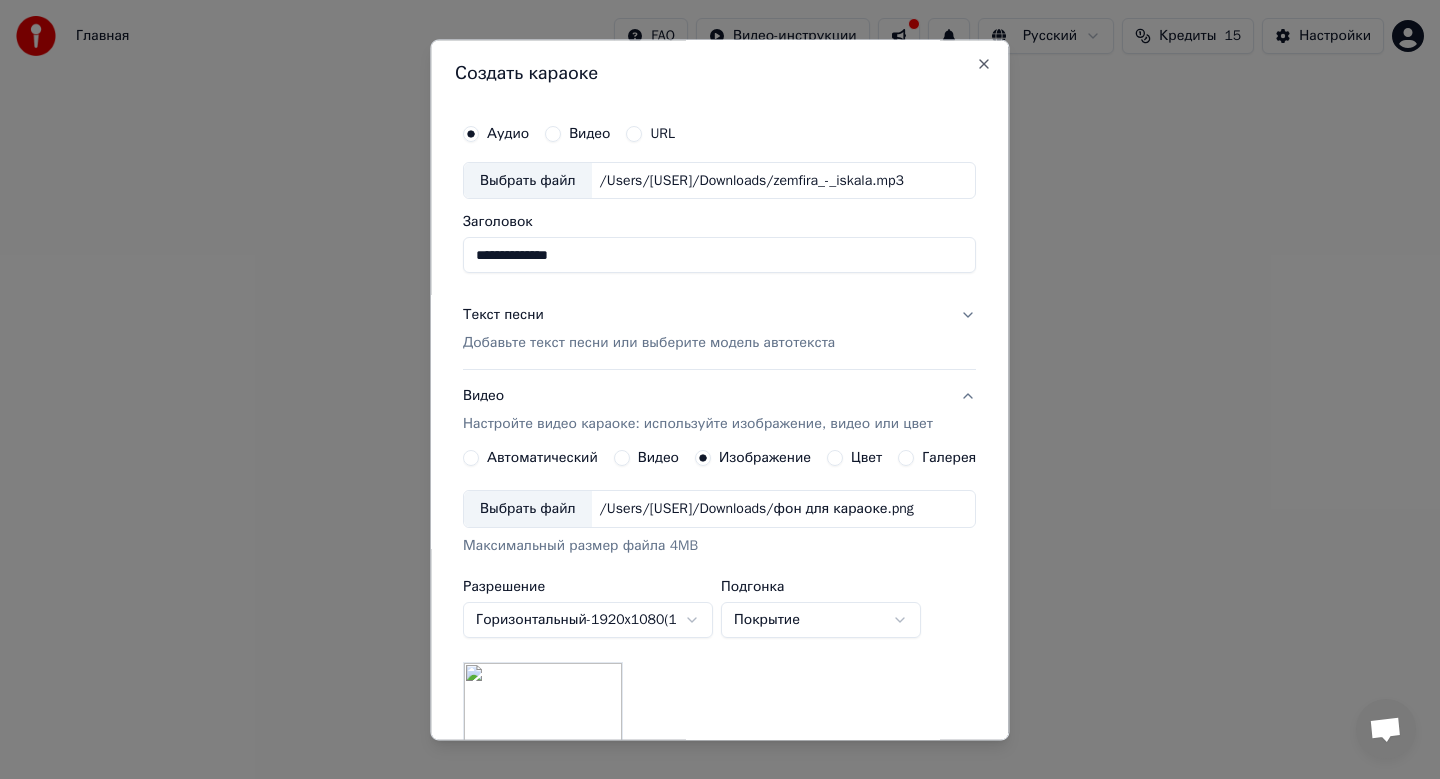 click on "Текст песни Добавьте текст песни или выберите модель автотекста" at bounding box center (719, 330) 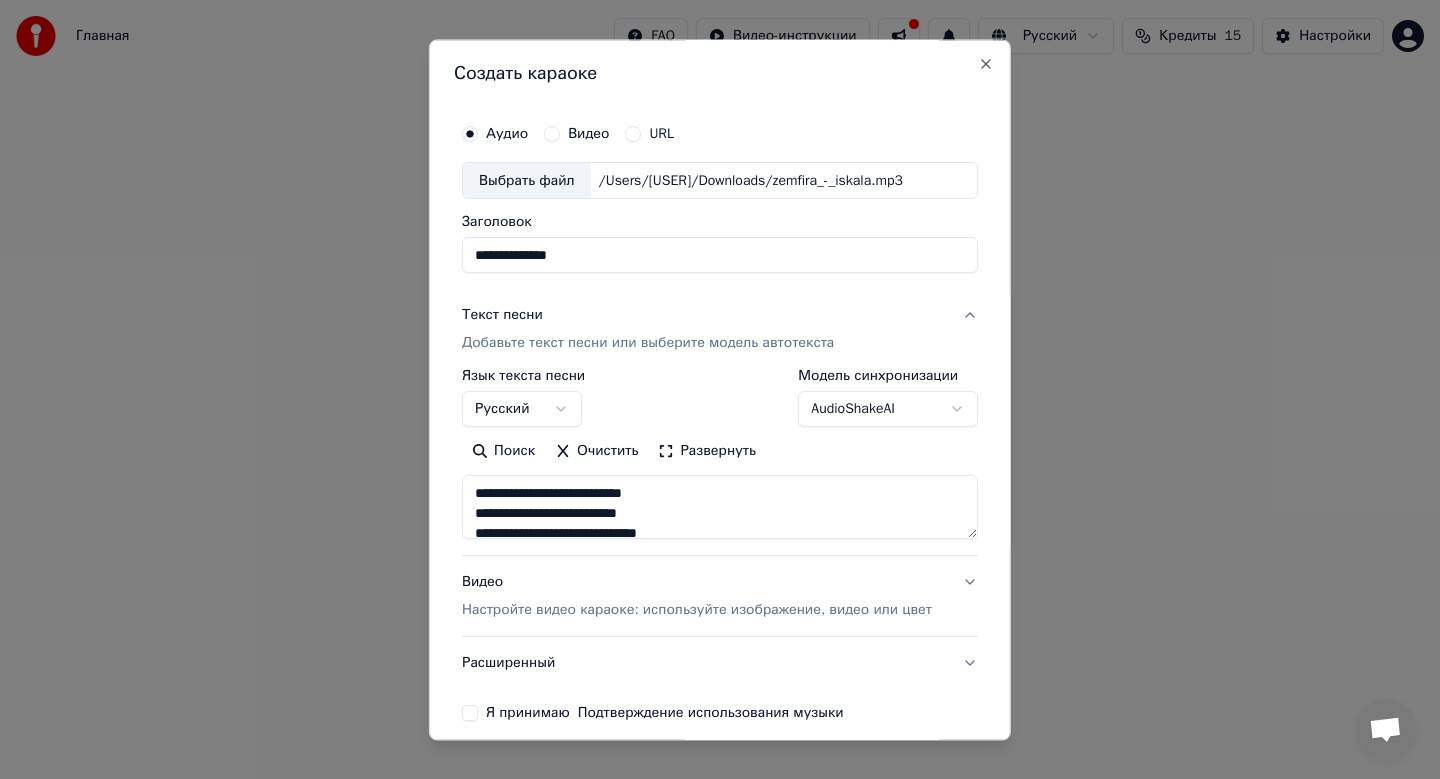 click on "**********" at bounding box center [720, 300] 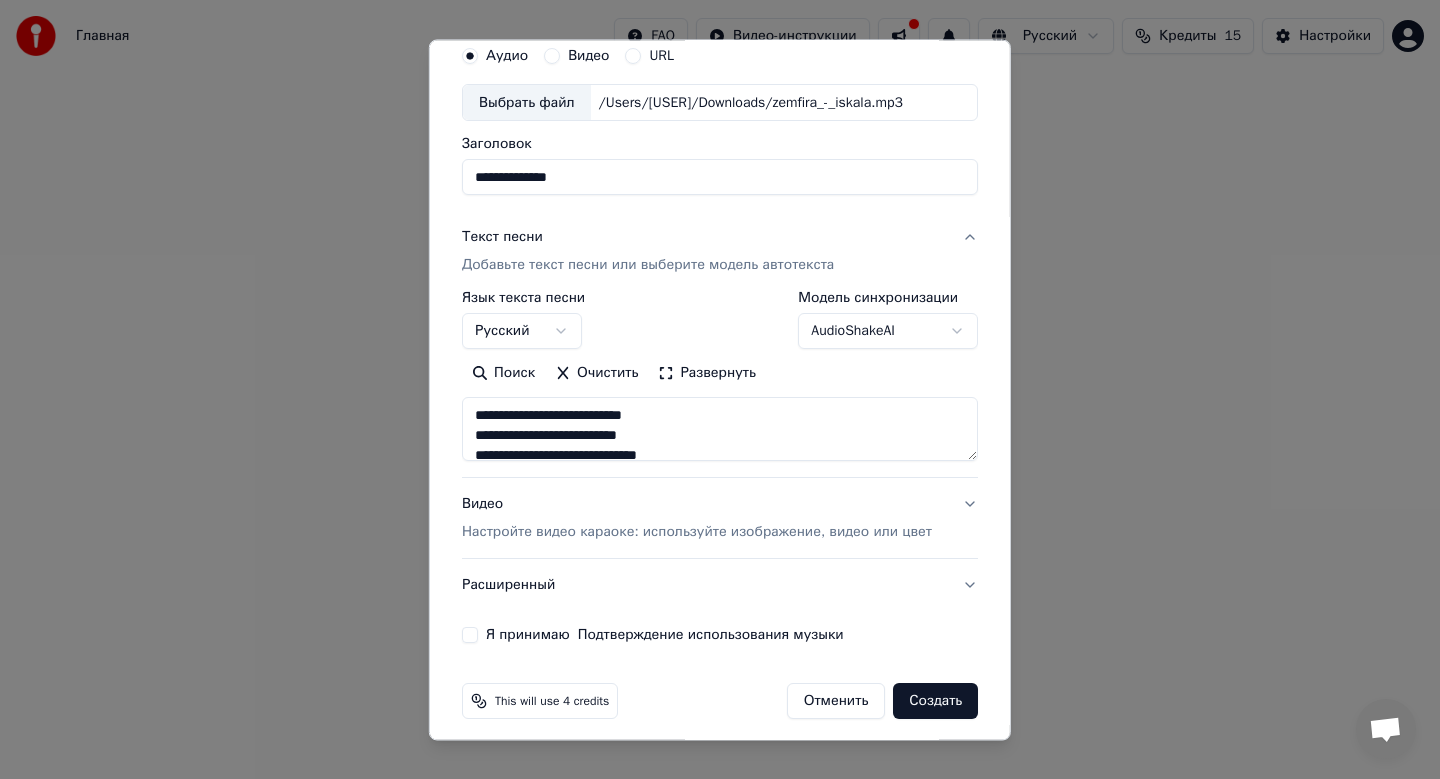 scroll, scrollTop: 91, scrollLeft: 0, axis: vertical 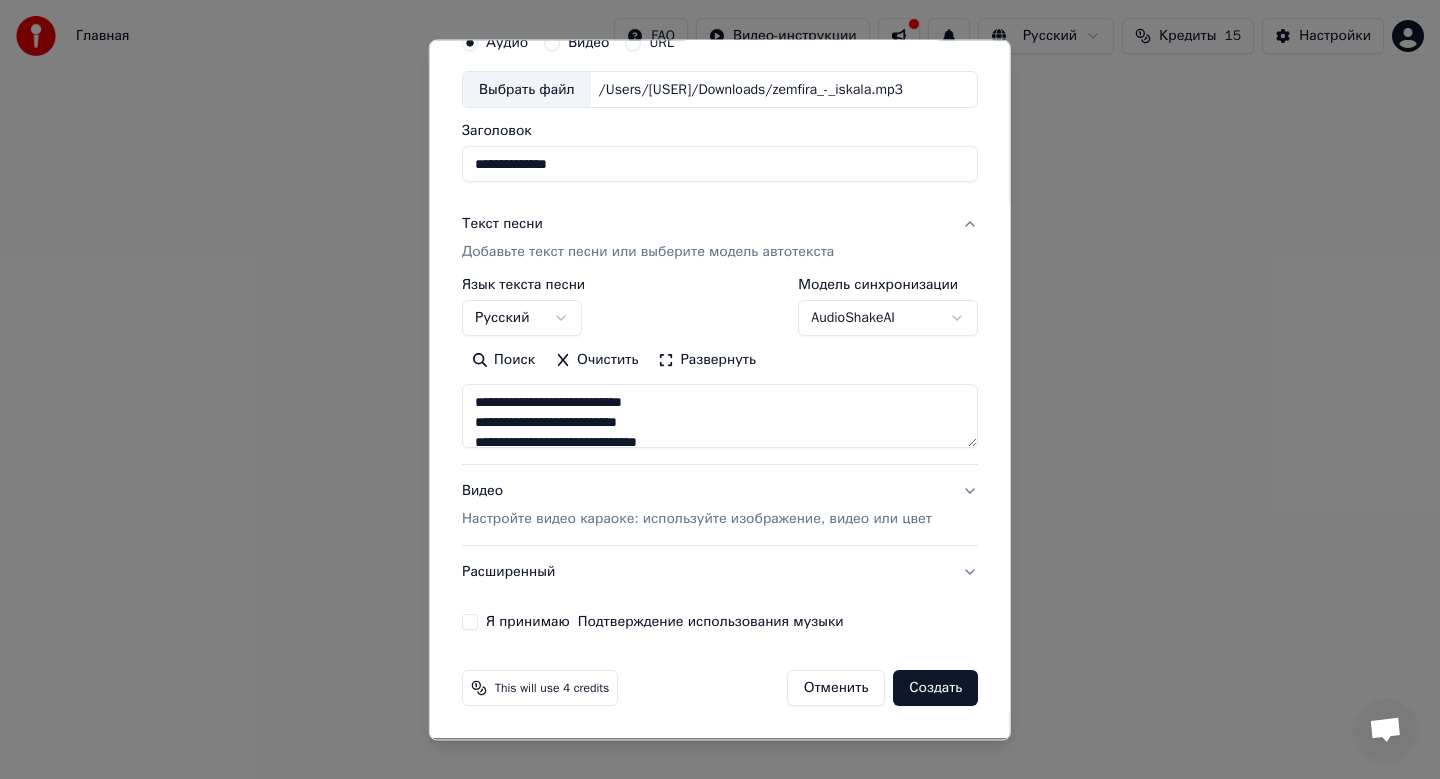 click on "Я принимаю   Подтверждение использования музыки" at bounding box center [470, 623] 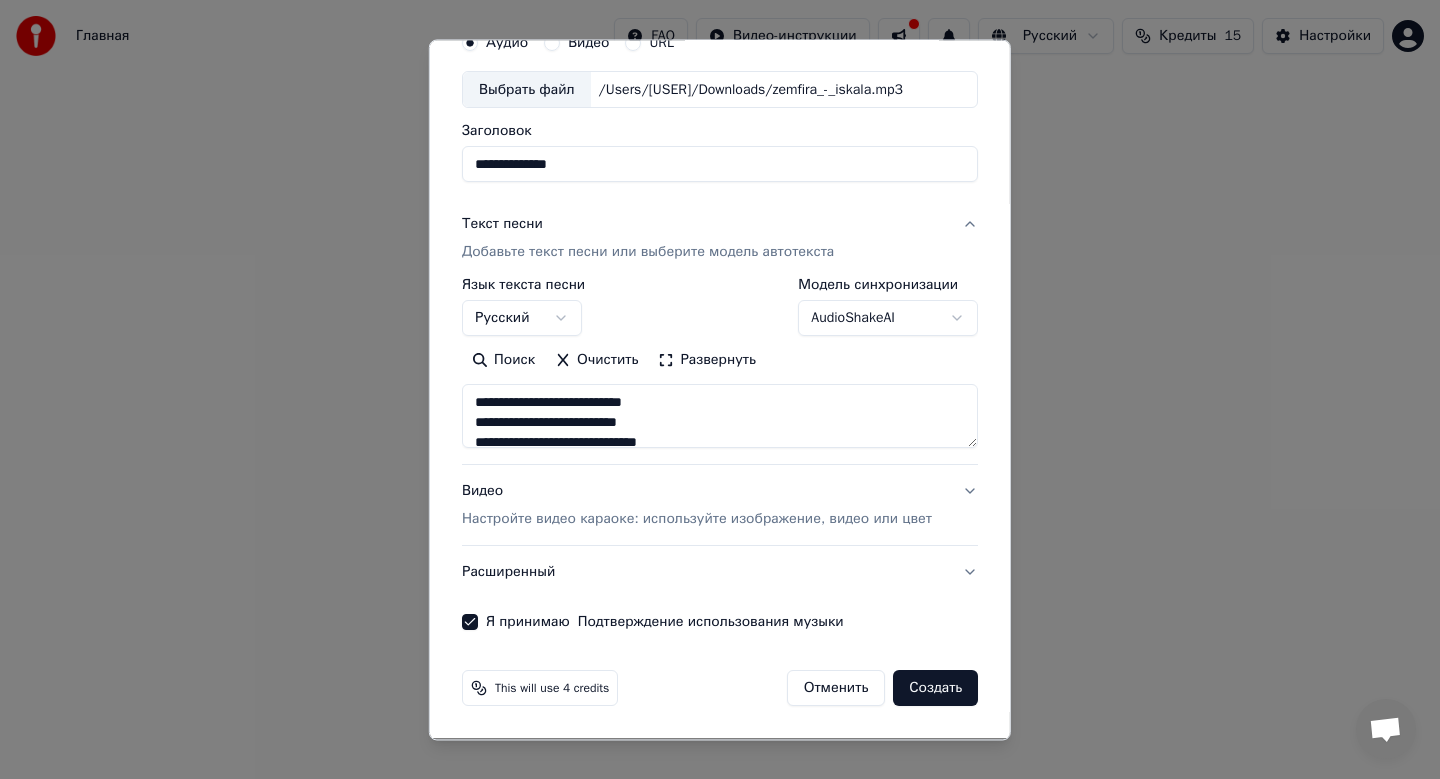 click on "Создать" at bounding box center (935, 689) 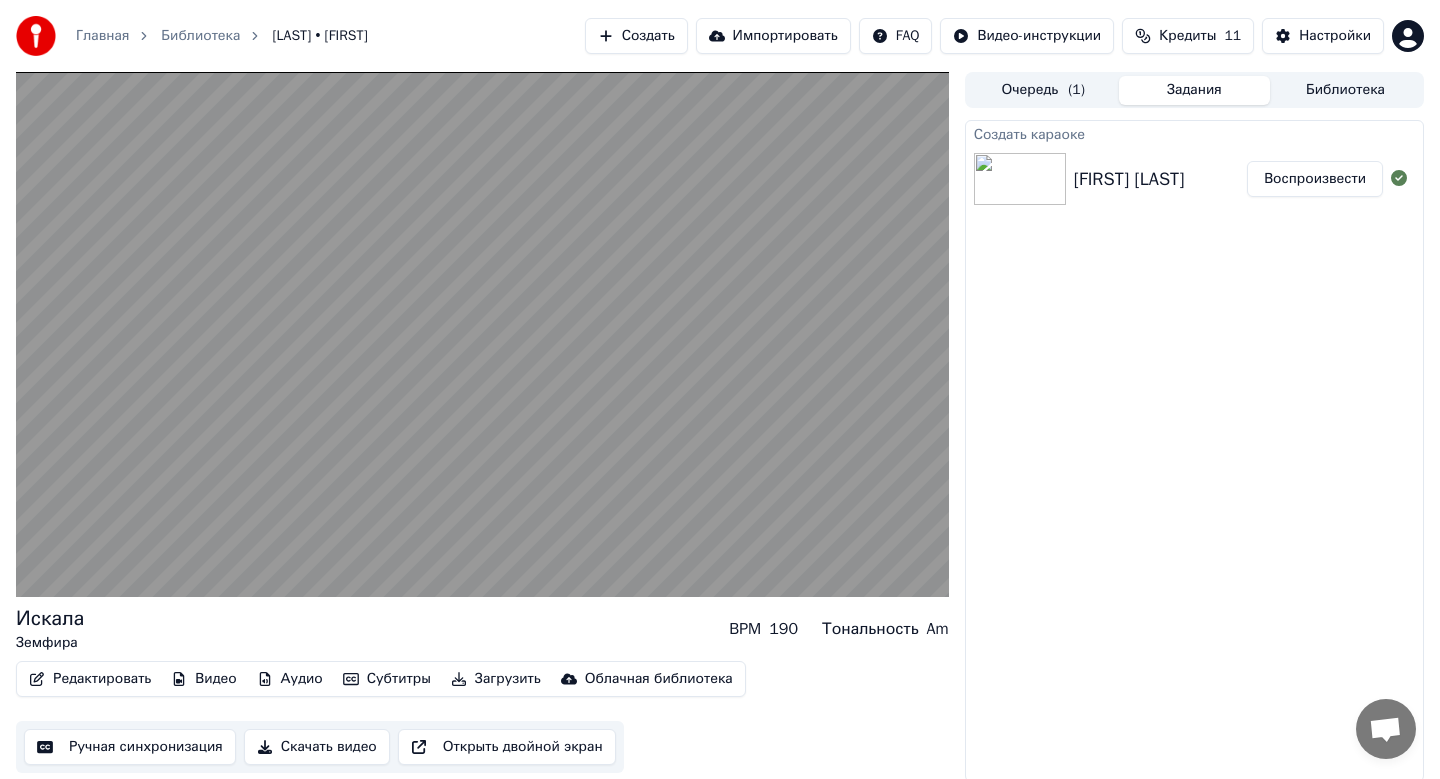 click on "Аудио" at bounding box center (290, 679) 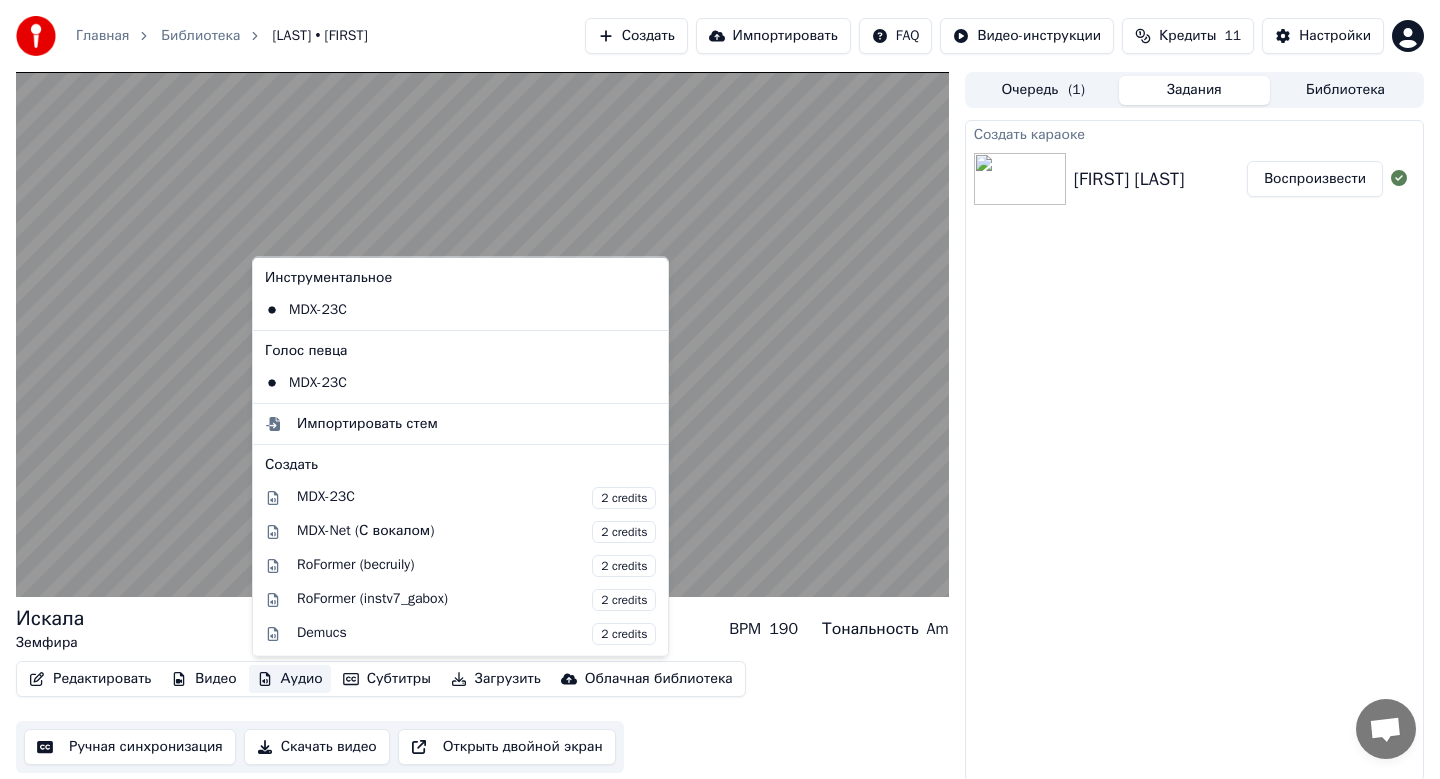 click on "Редактировать Видео Аудио Субтитры Загрузить Облачная библиотека Ручная синхронизация Скачать видео Открыть двойной экран" at bounding box center [482, 717] 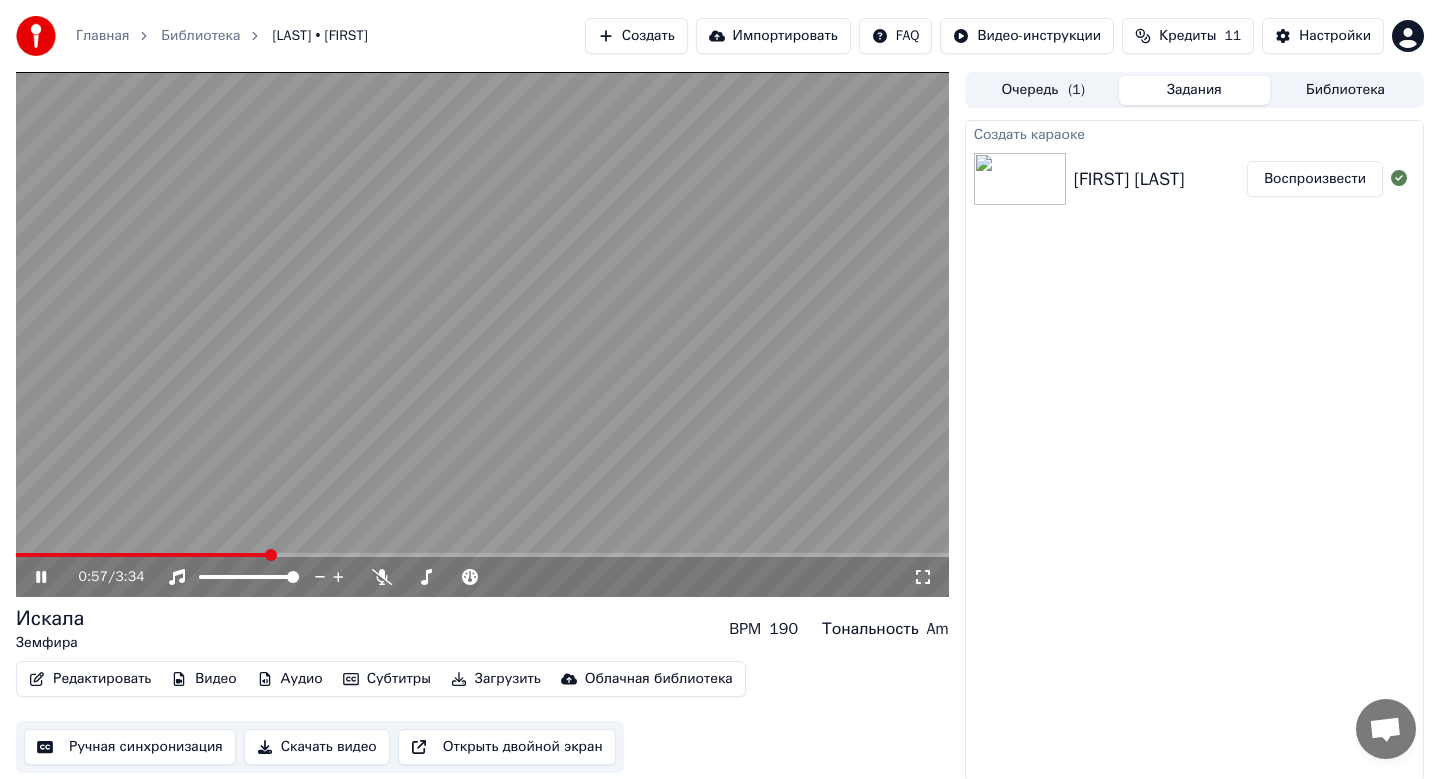 click 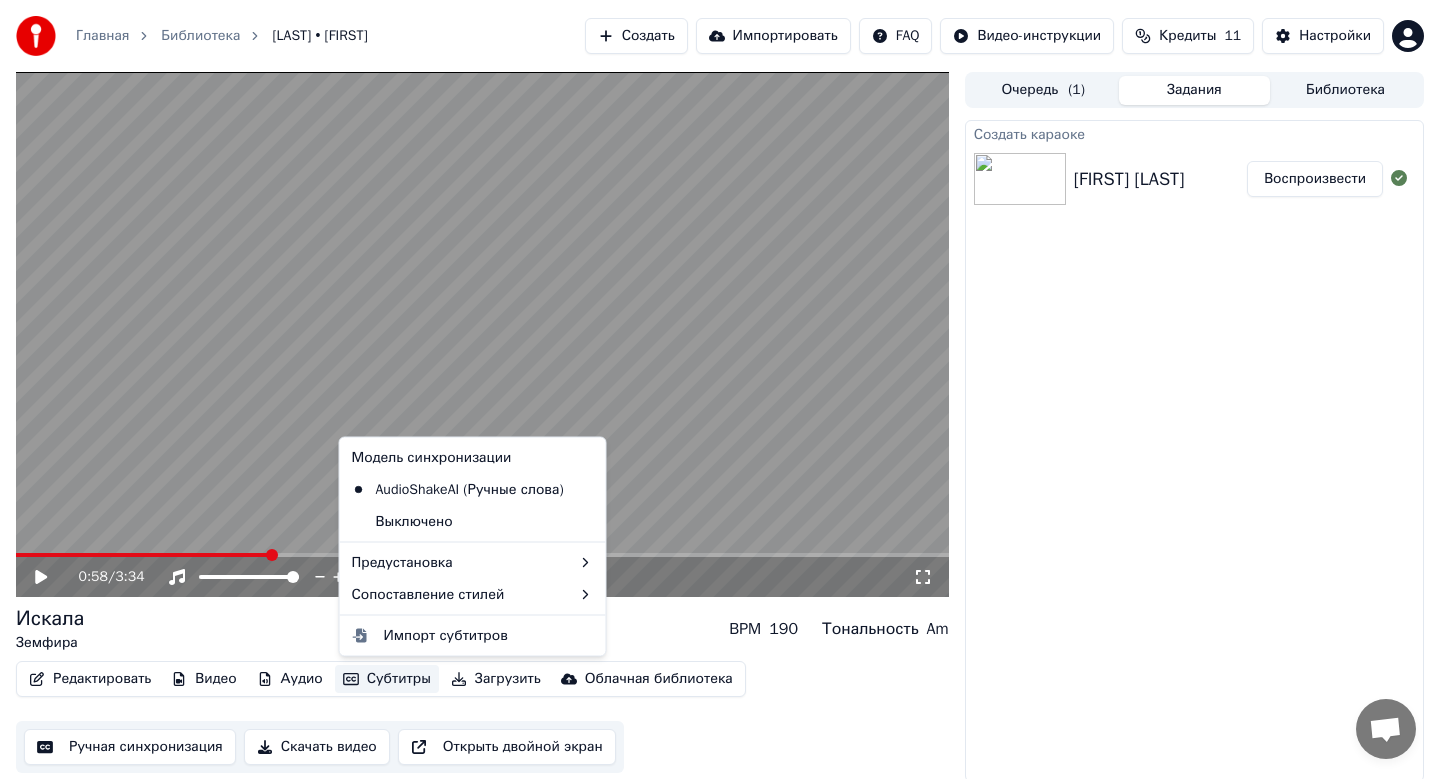 click on "Субтитры" at bounding box center [387, 679] 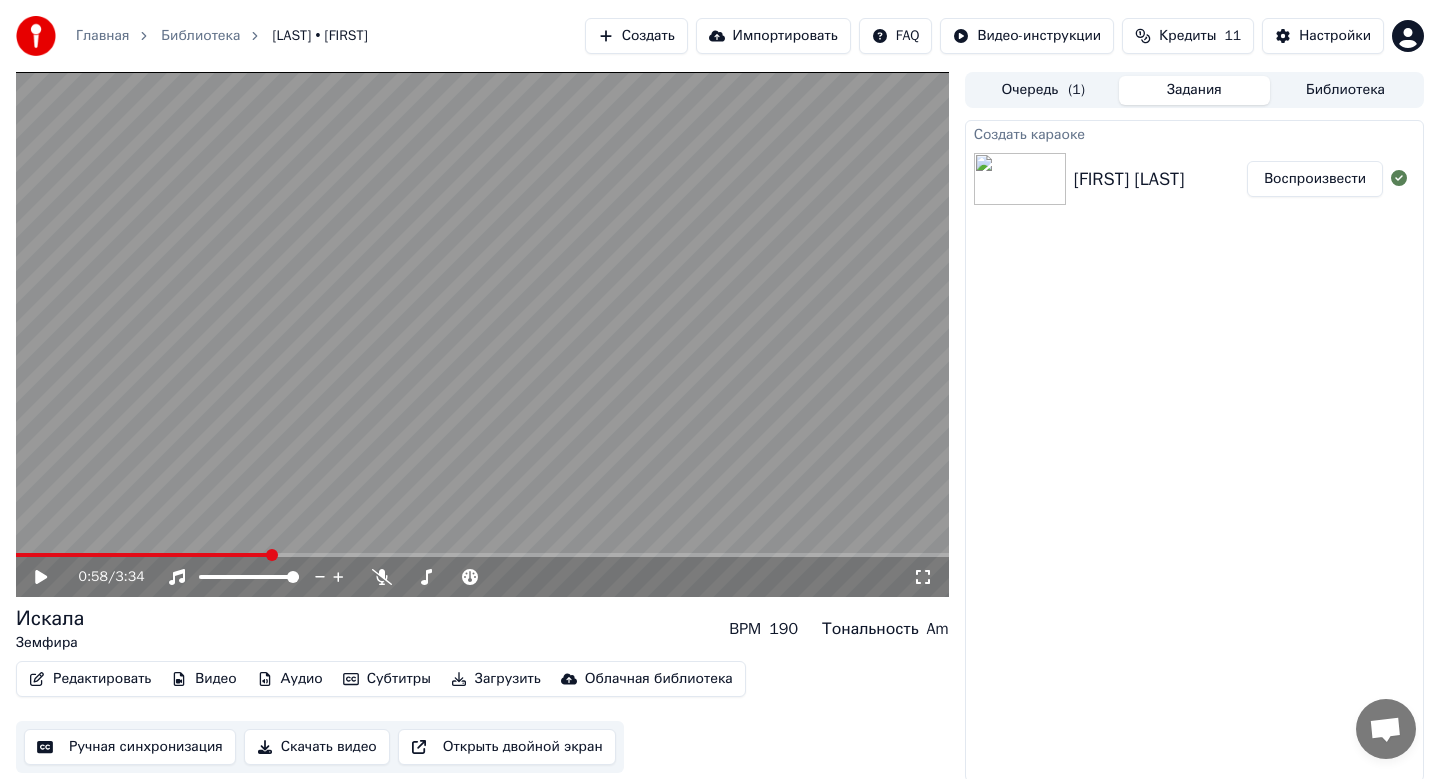 click at bounding box center (482, 334) 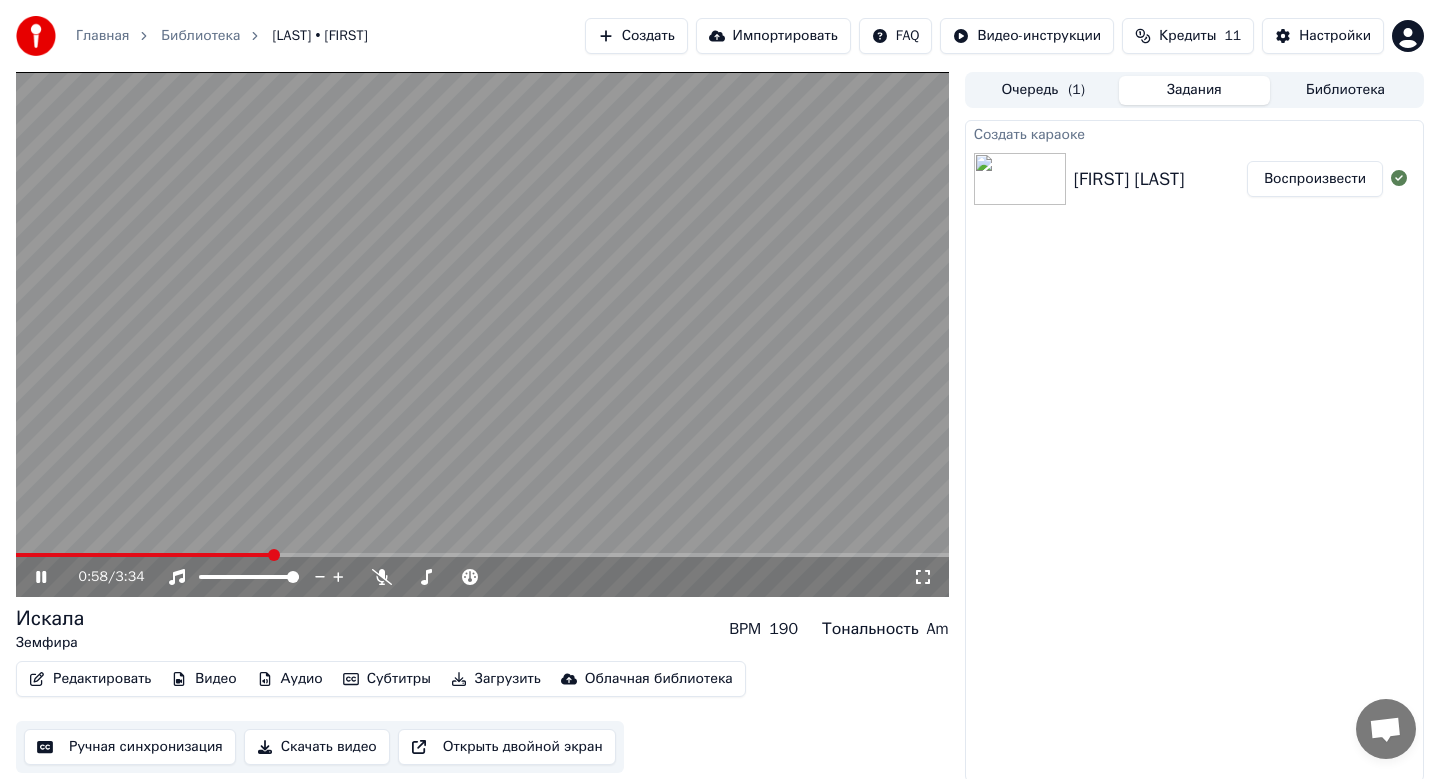 click at bounding box center [482, 334] 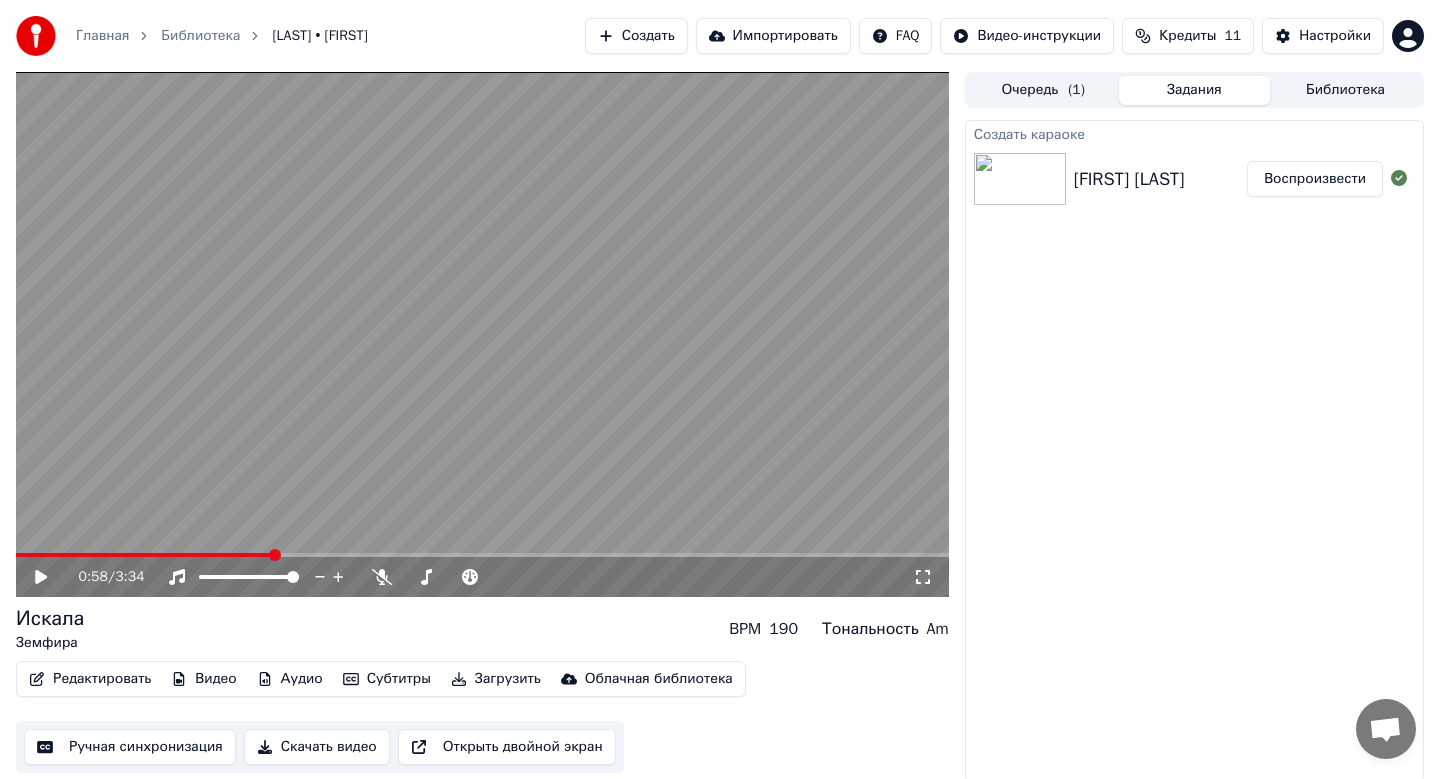 drag, startPoint x: 578, startPoint y: 514, endPoint x: 576, endPoint y: 391, distance: 123.01626 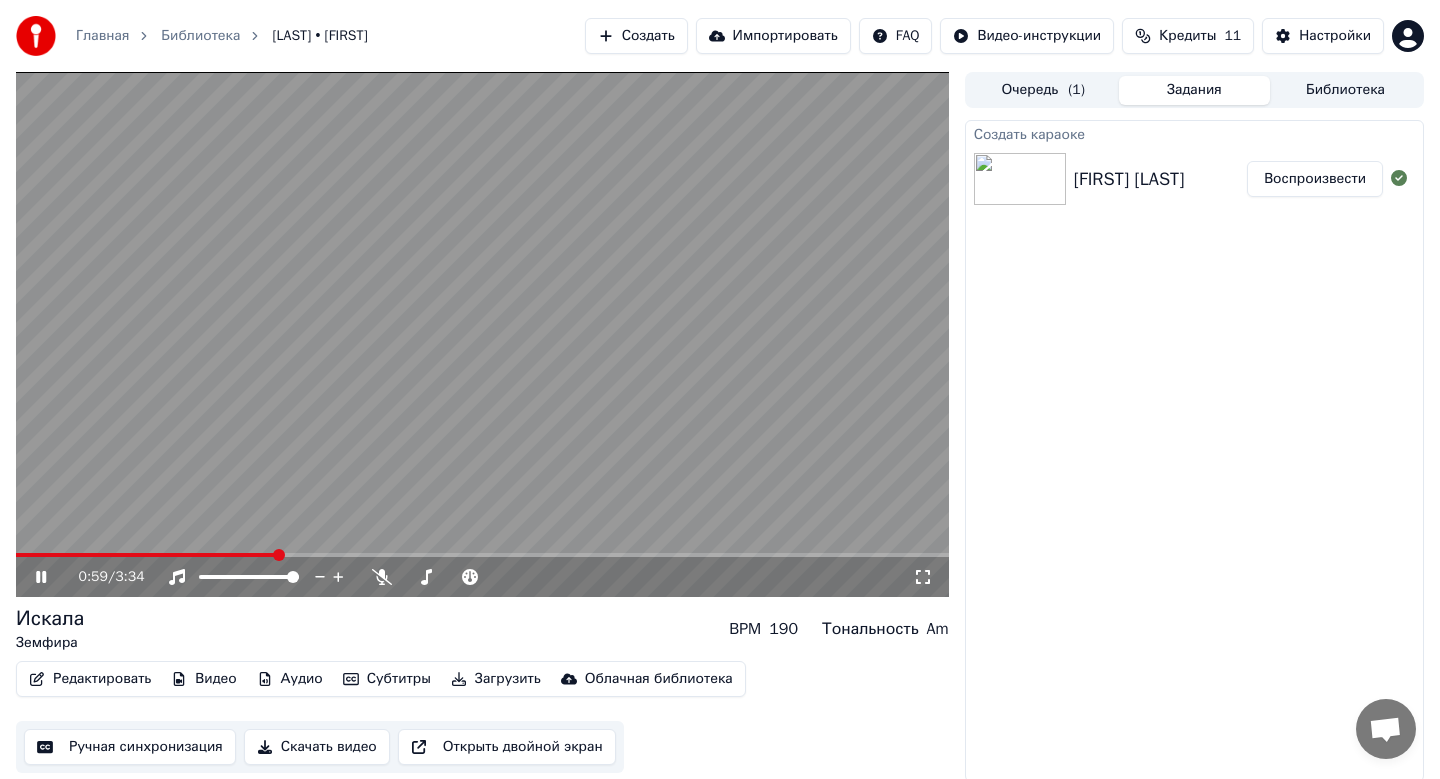 click at bounding box center [482, 334] 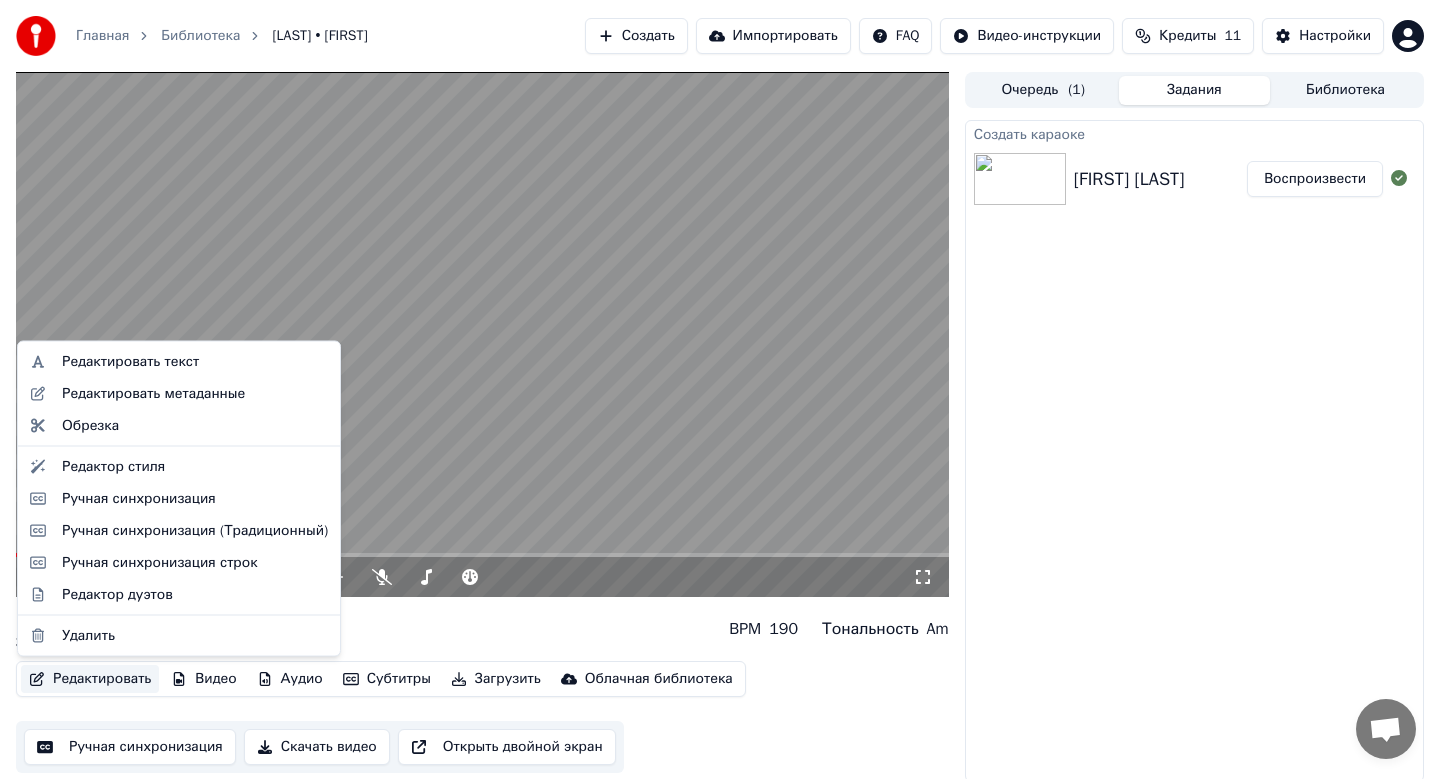 click on "Редактировать" at bounding box center (90, 679) 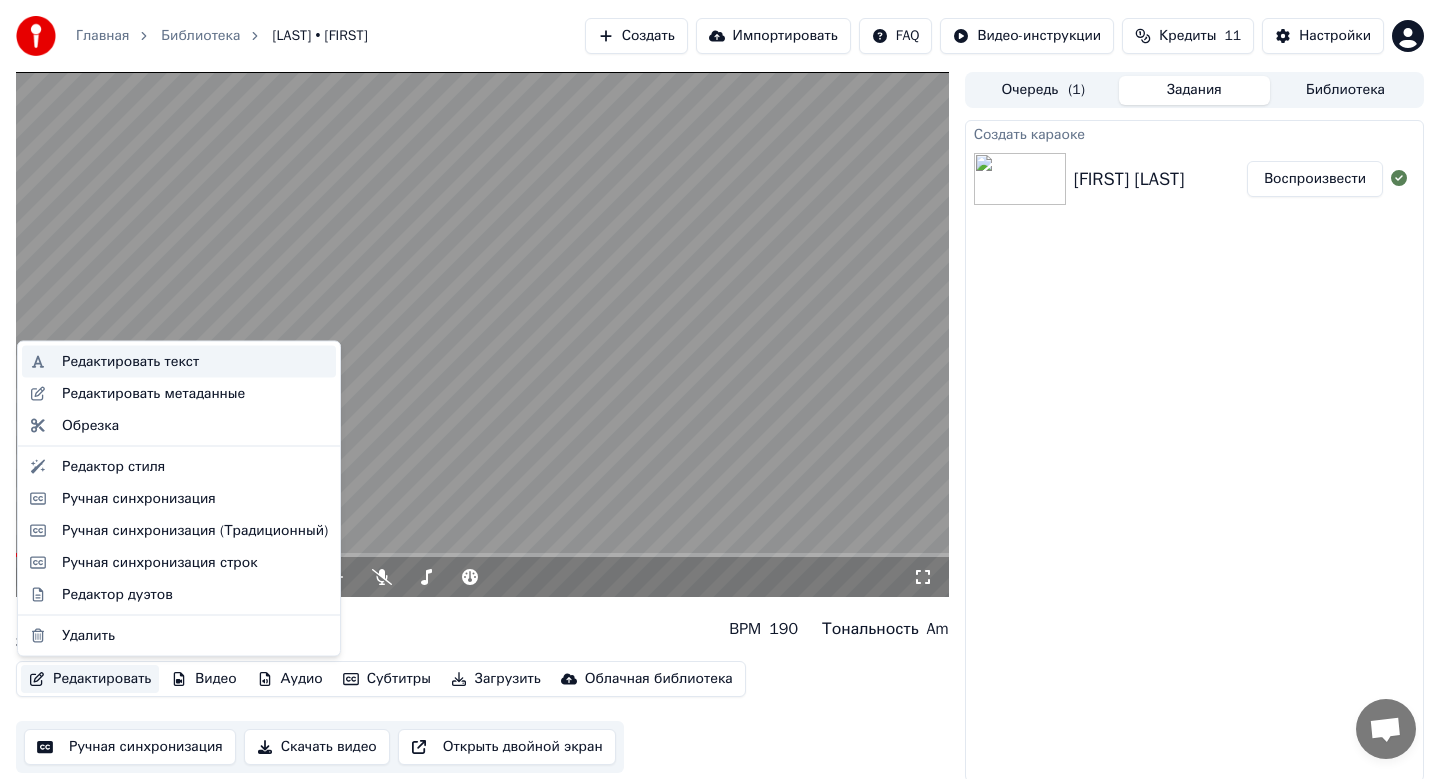 click on "Редактировать текст" at bounding box center [130, 362] 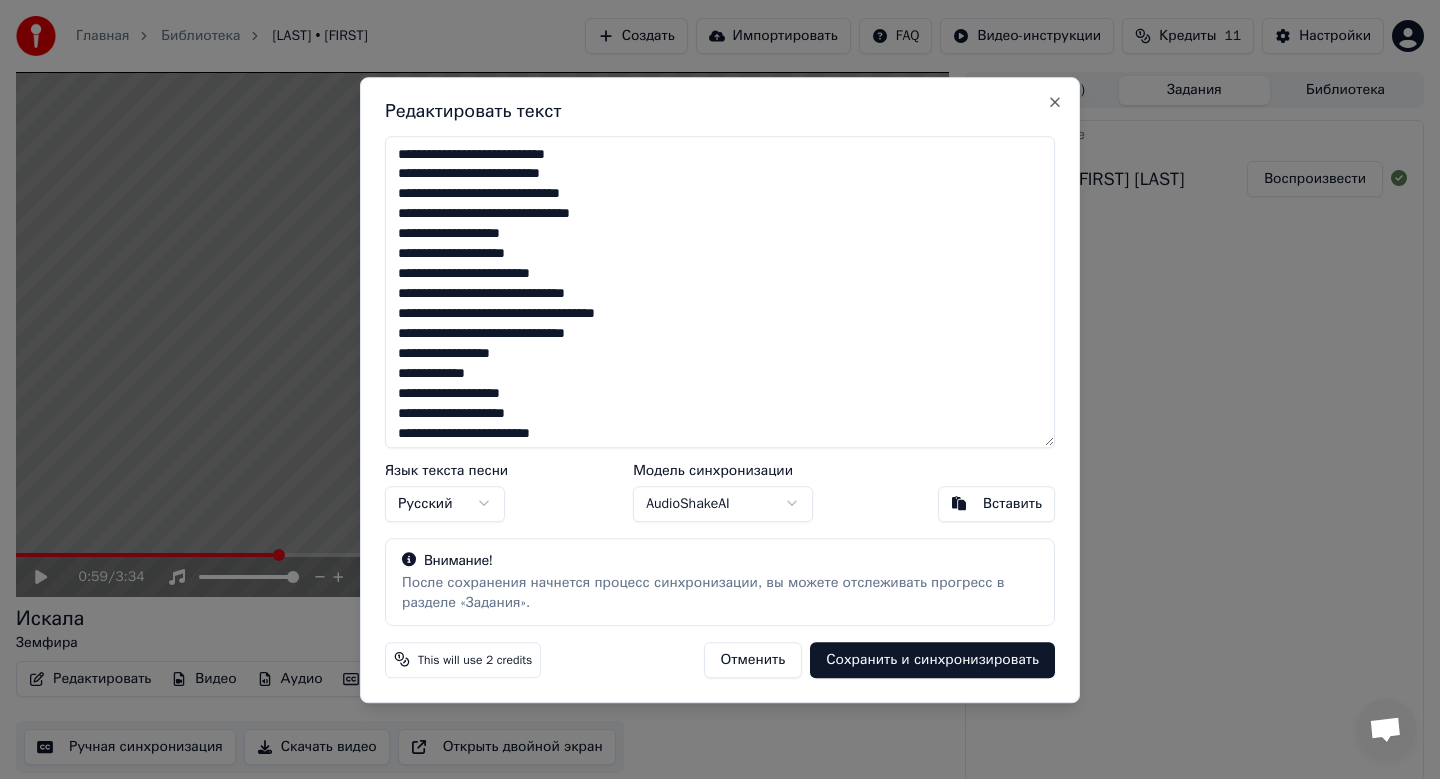 click on "Отменить" at bounding box center (753, 659) 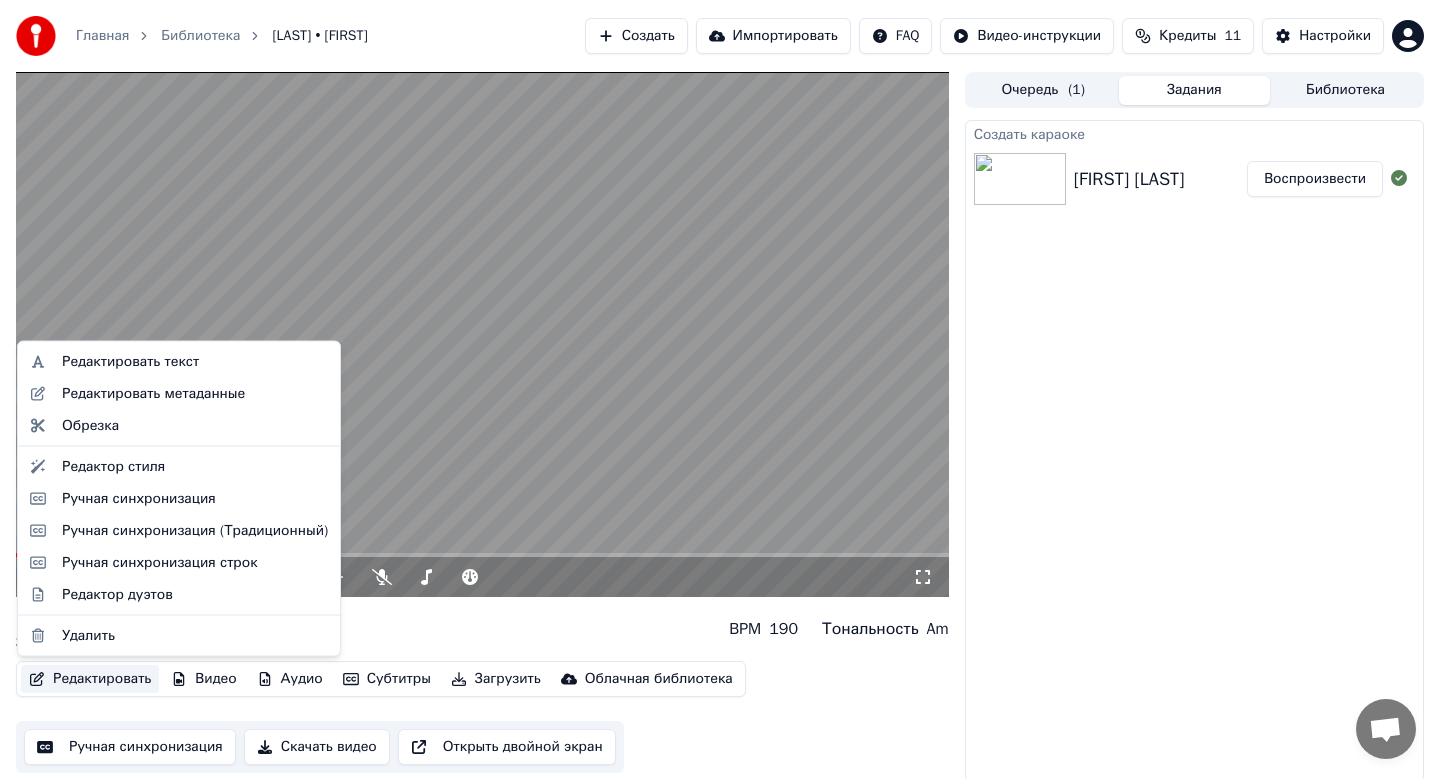 click on "Редактировать" at bounding box center [90, 679] 